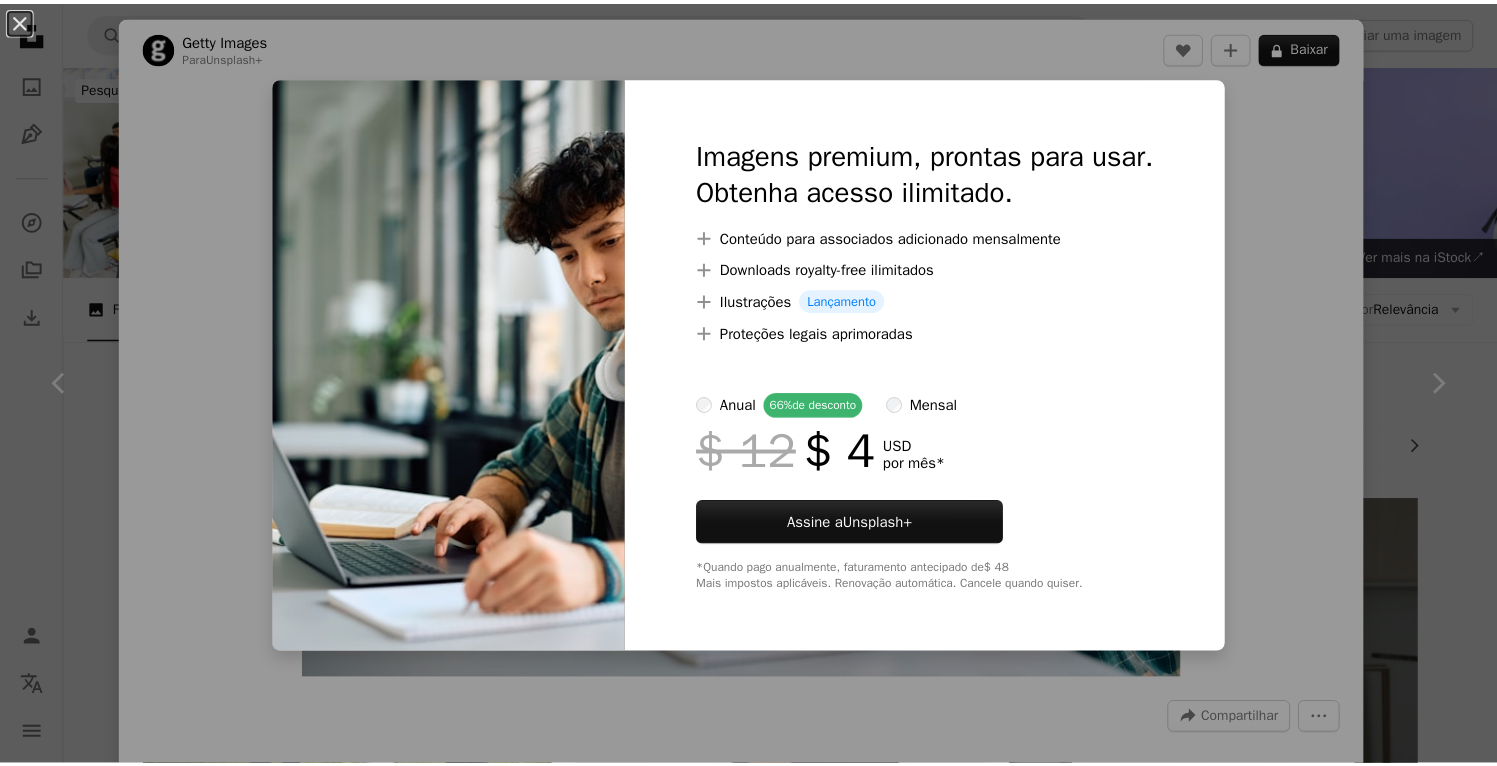 scroll, scrollTop: 667, scrollLeft: 0, axis: vertical 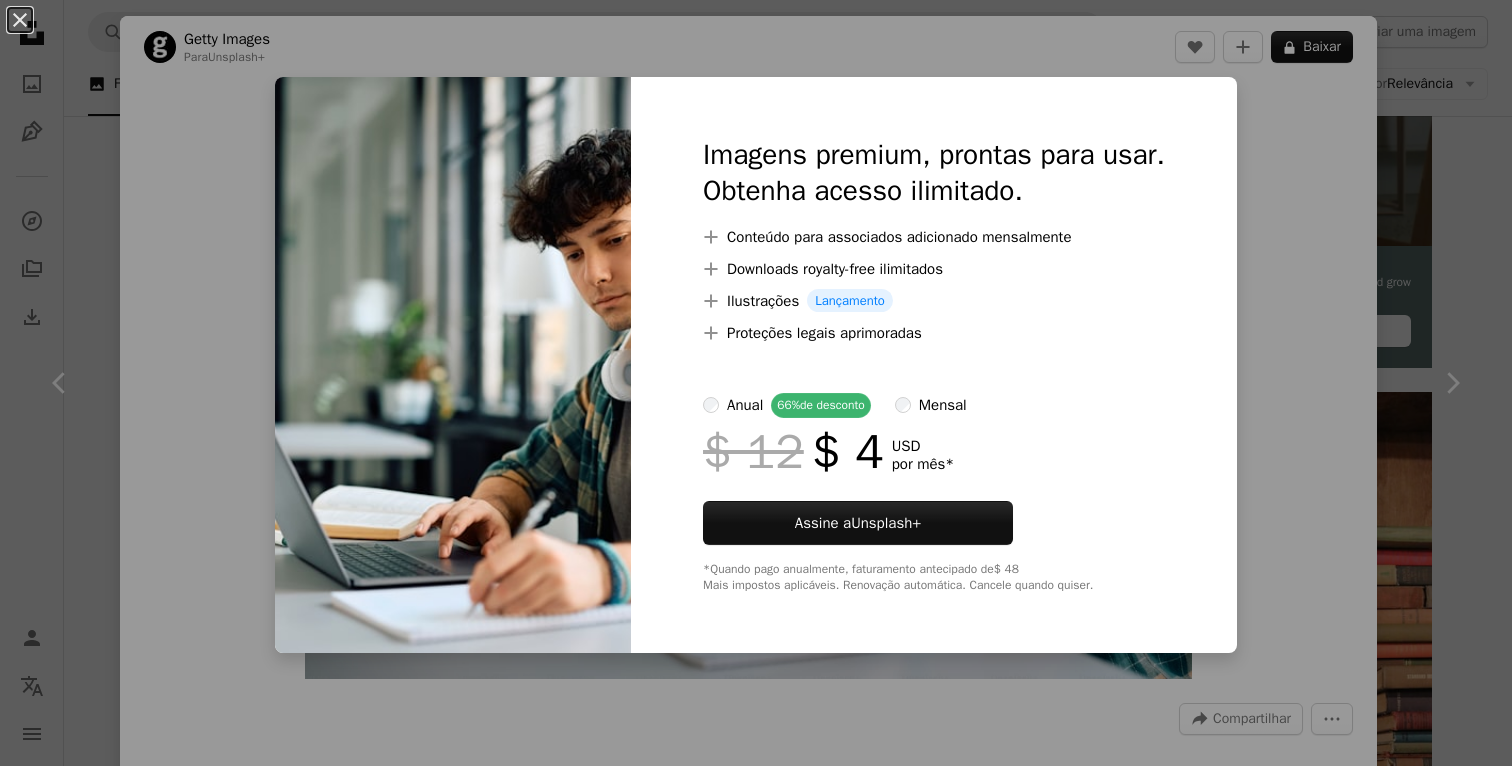 click on "An X shape Imagens premium, prontas para usar. Obtenha acesso ilimitado. A plus sign Conteúdo para associados adicionado mensalmente A plus sign Downloads royalty-free ilimitados A plus sign Ilustrações  Lançamento A plus sign Proteções legais aprimoradas anual 66%  de desconto mensal $ 12   $ 4 USD por mês * Assine a  Unsplash+ *Quando pago anualmente, faturamento antecipado de  $ 48 Mais impostos aplicáveis. Renovação automática. Cancele quando quiser." at bounding box center [756, 383] 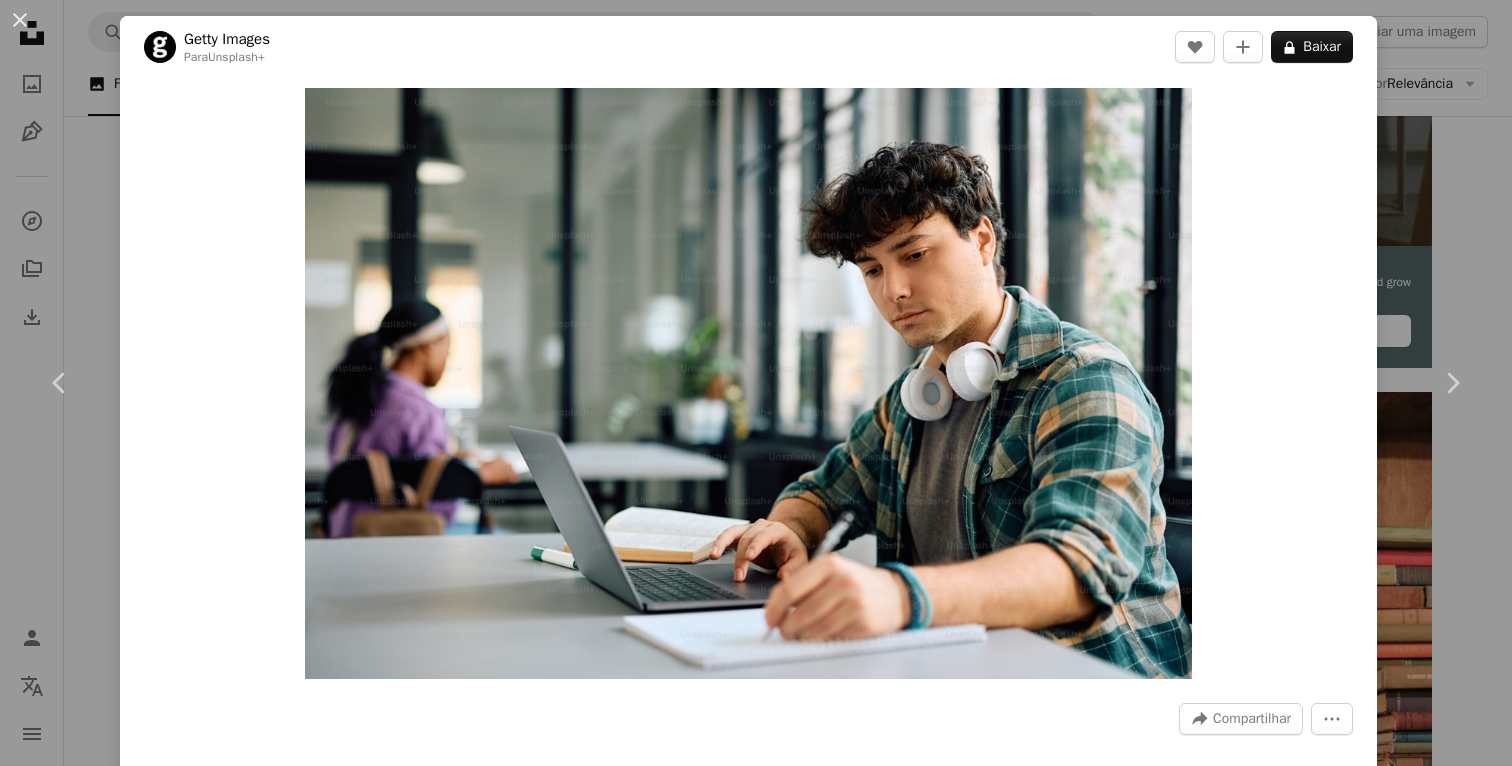 click on "An X shape Chevron left Chevron right Getty Images Para Unsplash+ A heart A plus sign A lock Baixar Zoom in A forward-right arrow Compartilhar More Actions Calendar outlined Publicada em 4 de dezembro de 2024 Camera Canon, EOS R3 Safety Com a Licença da Unsplash+ Tecnologia povo computador computador portátil educação biblioteca adulto fotografia apenas para adultos estudante sala de aula homens aprendizagem universidade investigação Internet Estudar volta às aulas horizontal estudante universitário Fundos de tela em HD Imagens relacionadas Plus sign for Unsplash+ A heart A plus sign Getty Images Para Unsplash+ A lock Baixar Plus sign for Unsplash+ A heart A plus sign Getty Images Para Unsplash+ A lock Baixar Plus sign for Unsplash+ A heart A plus sign Getty Images Para Unsplash+ A lock Baixar Plus sign for Unsplash+ A heart A plus sign Getty Images Para Unsplash+ A lock Baixar Plus sign for Unsplash+ A heart" at bounding box center [756, 383] 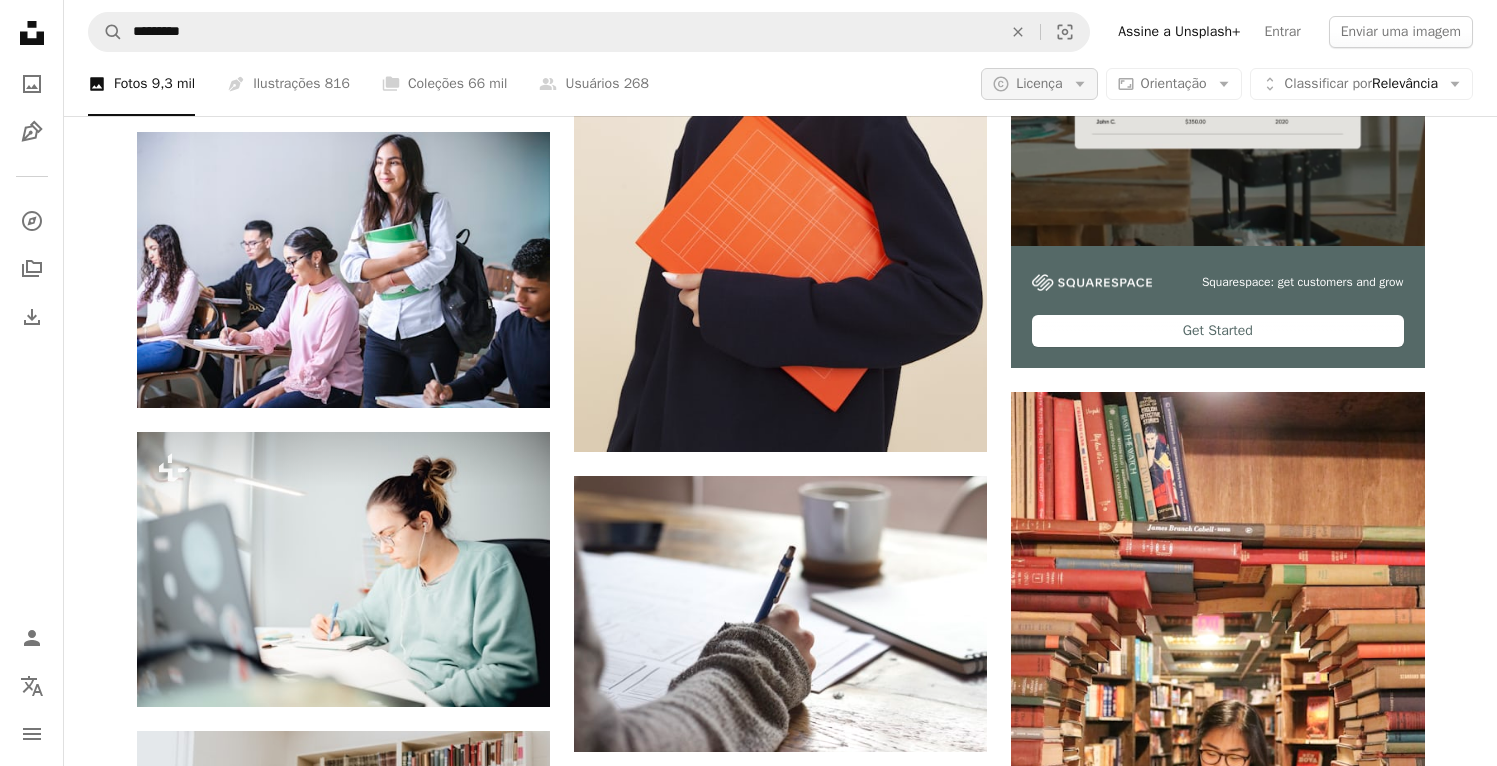 click on "Arrow down" 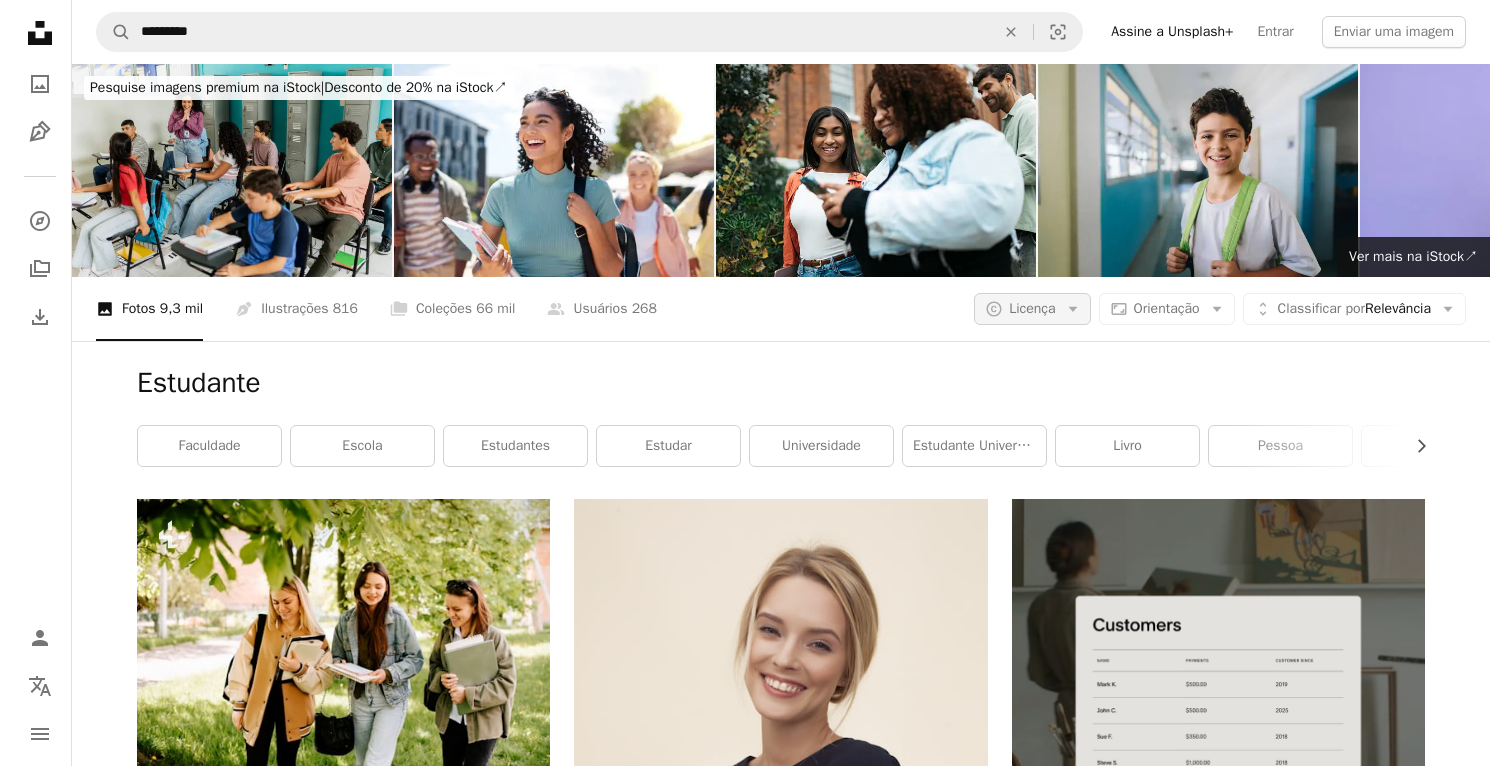 scroll, scrollTop: 0, scrollLeft: 0, axis: both 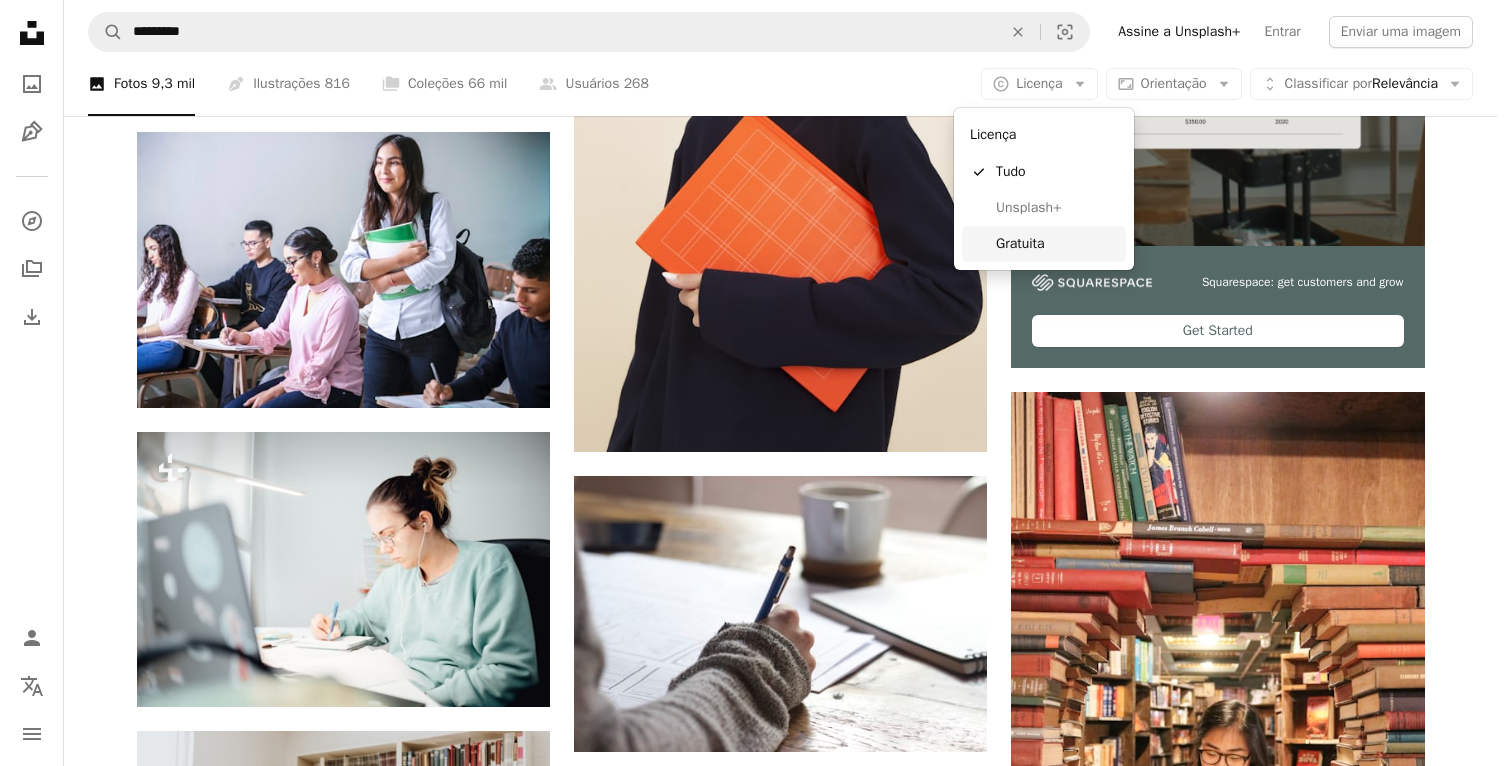 click on "Gratuita" at bounding box center [1044, 244] 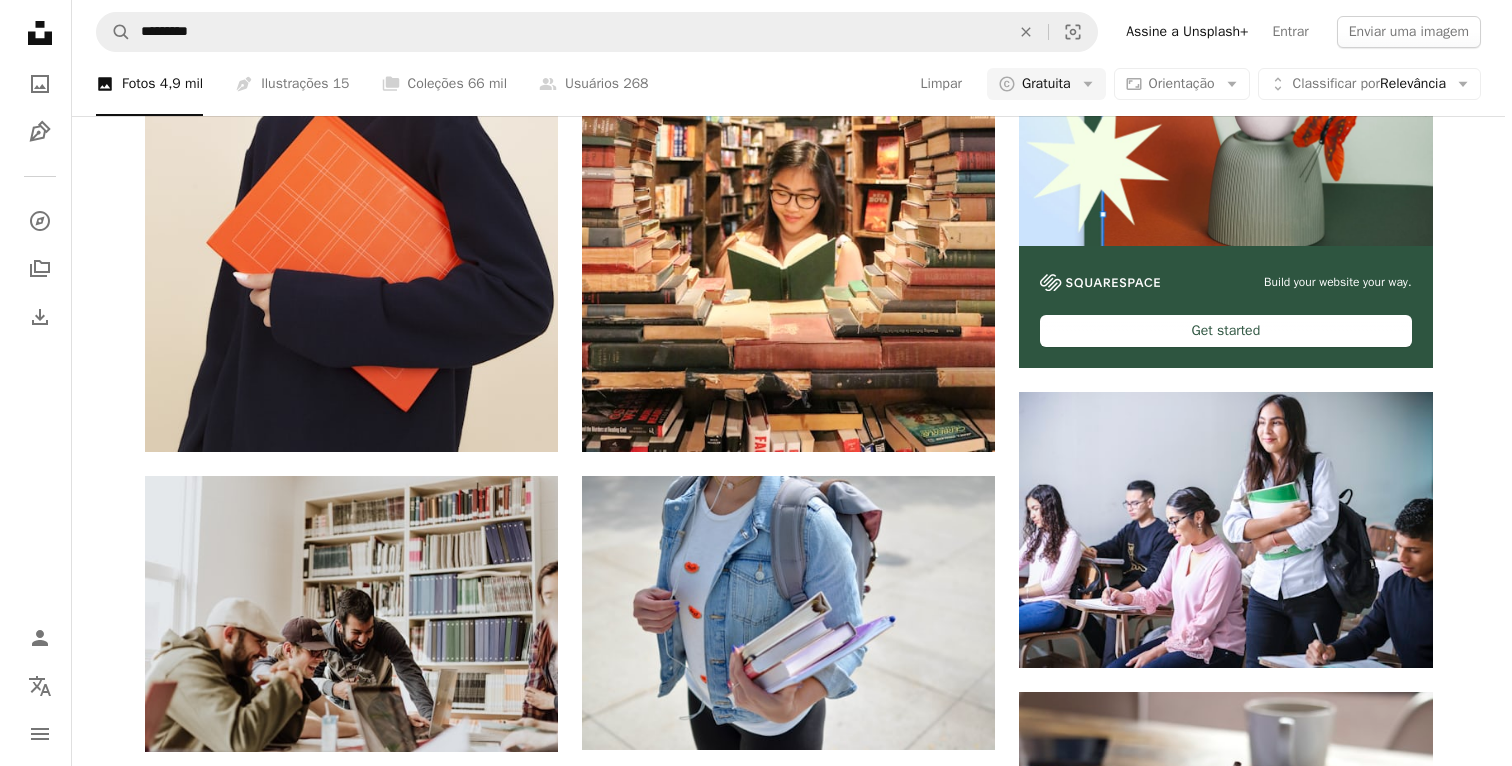 scroll, scrollTop: 1075, scrollLeft: 0, axis: vertical 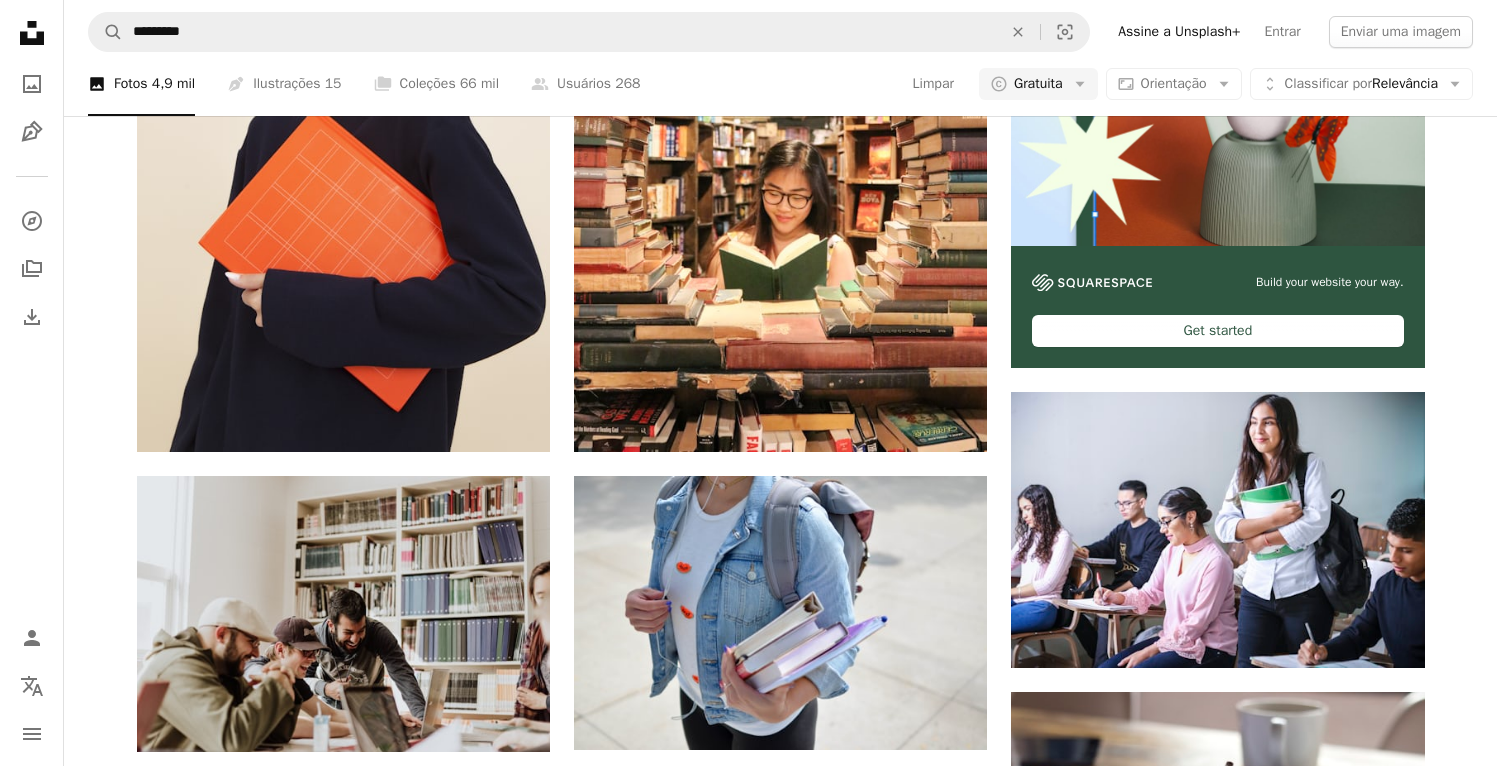 click at bounding box center [780, 912] 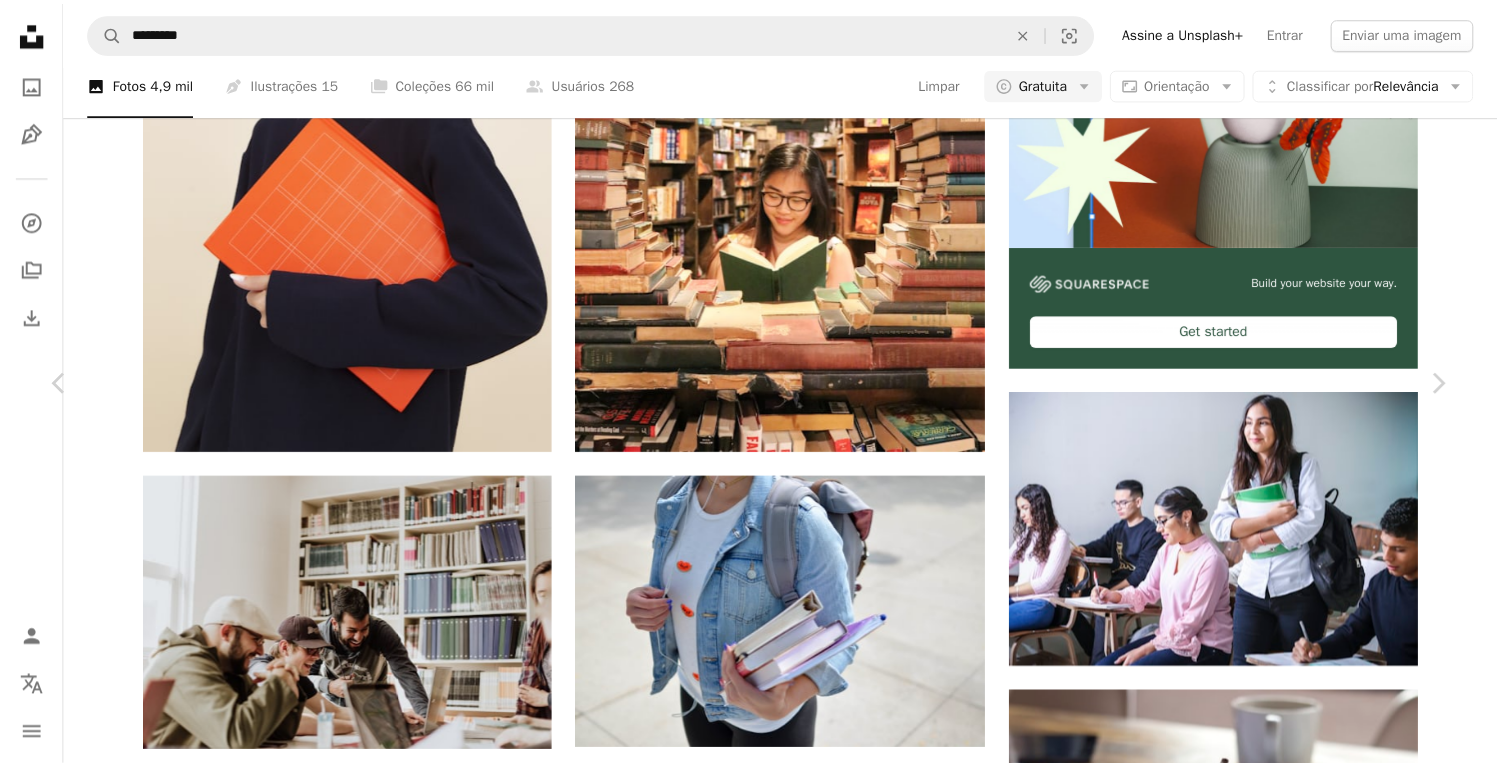 scroll, scrollTop: 0, scrollLeft: 0, axis: both 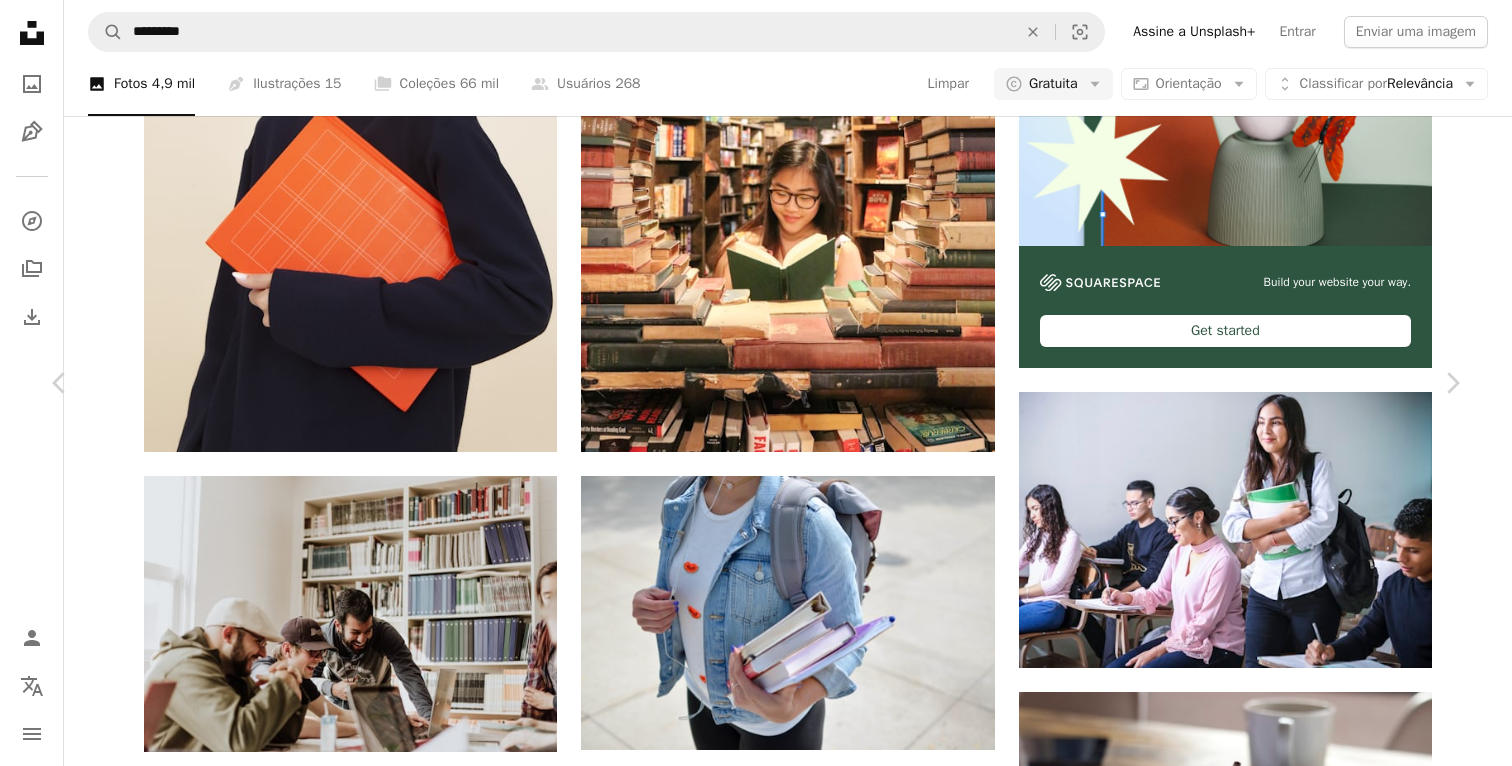 click on "An X shape Chevron left Chevron right [FIRST] [LAST] Disponível para contratação A checkmark inside of a circle A heart A plus sign Baixar gratuitamente Chevron down Zoom in Visualizações 207.762.704 Downloads 1.573.181 Destaque em Empresário , Trabalho , Negócios e Trabalho A forward-right arrow Compartilhar Info icon Informações More Actions Calendar outlined Publicada em 27 de março de 2018 Camera Canon, EOS 6D Safety Uso gratuito sob a Licença da Unsplash computador computador portátil escola trabalho estudante Estudantes grupo Samsung colaborar escritório feliz educação de adultos funcionário feliz trabalhador feliz motivado uni feliz no trabalho escola feliz satisfação no trabalho jovem executivo escritório Imagens Creative Commons Pesquise imagens premium relacionadas na iStock | Economize 20% com o código UNSPLASH20 Ver mais na iStock ↗ Imagens relacionadas A heart A plus sign [FIRST] [LAST] Disponível para contratação A checkmark inside of a circle Arrow pointing down [FIRST]" at bounding box center (756, 4302) 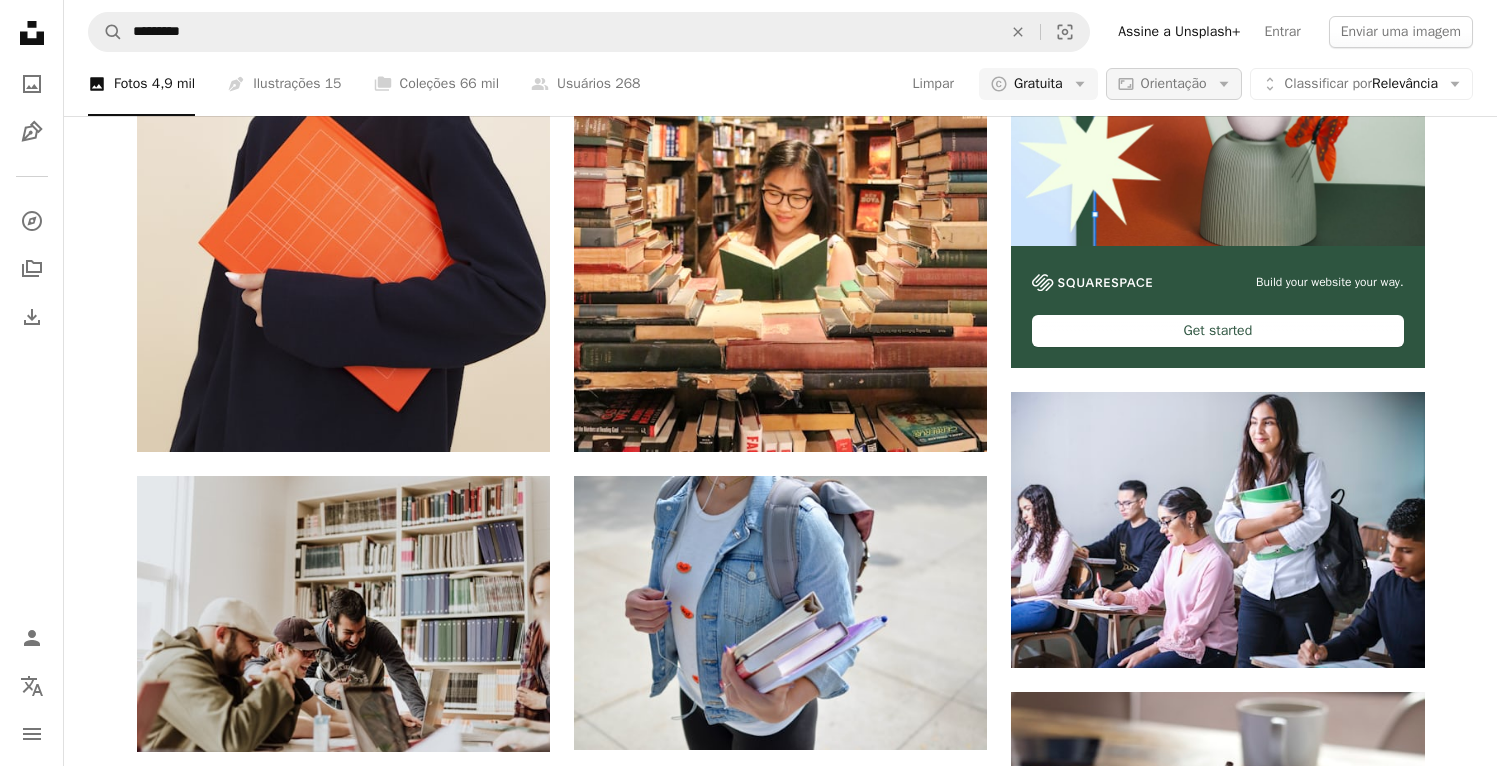 click on "Orientação" at bounding box center [1174, 83] 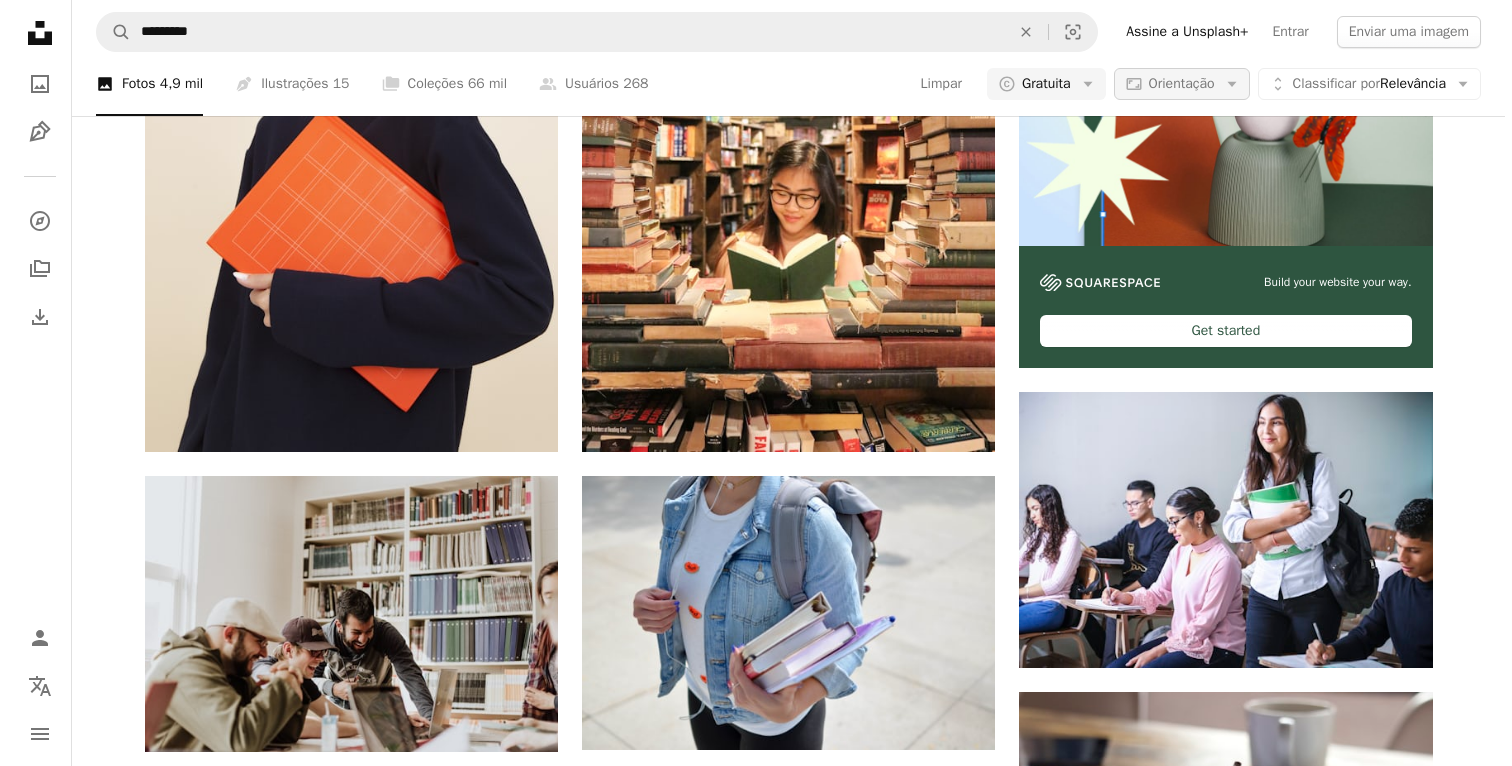scroll, scrollTop: 0, scrollLeft: 0, axis: both 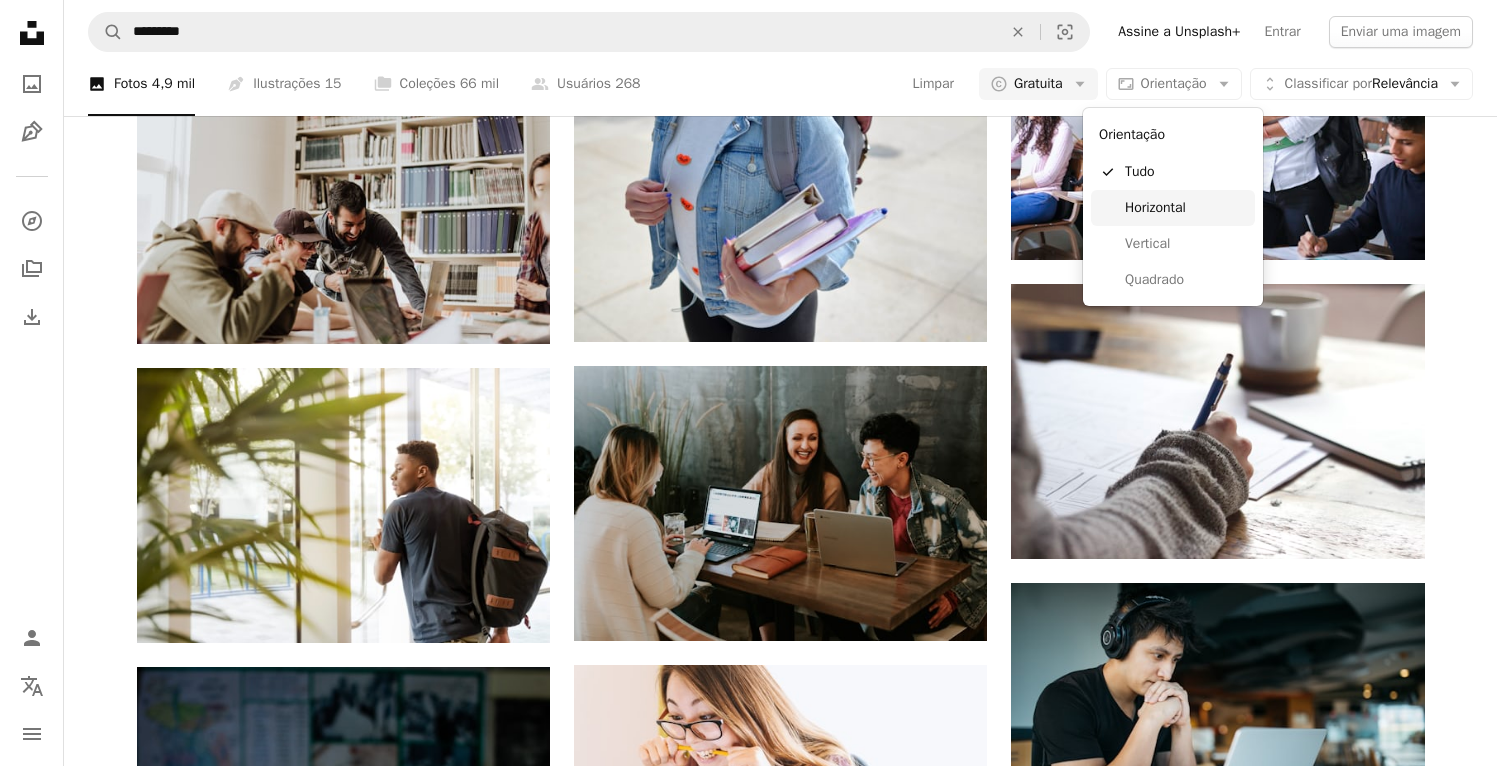 click on "Horizontal" at bounding box center (1186, 208) 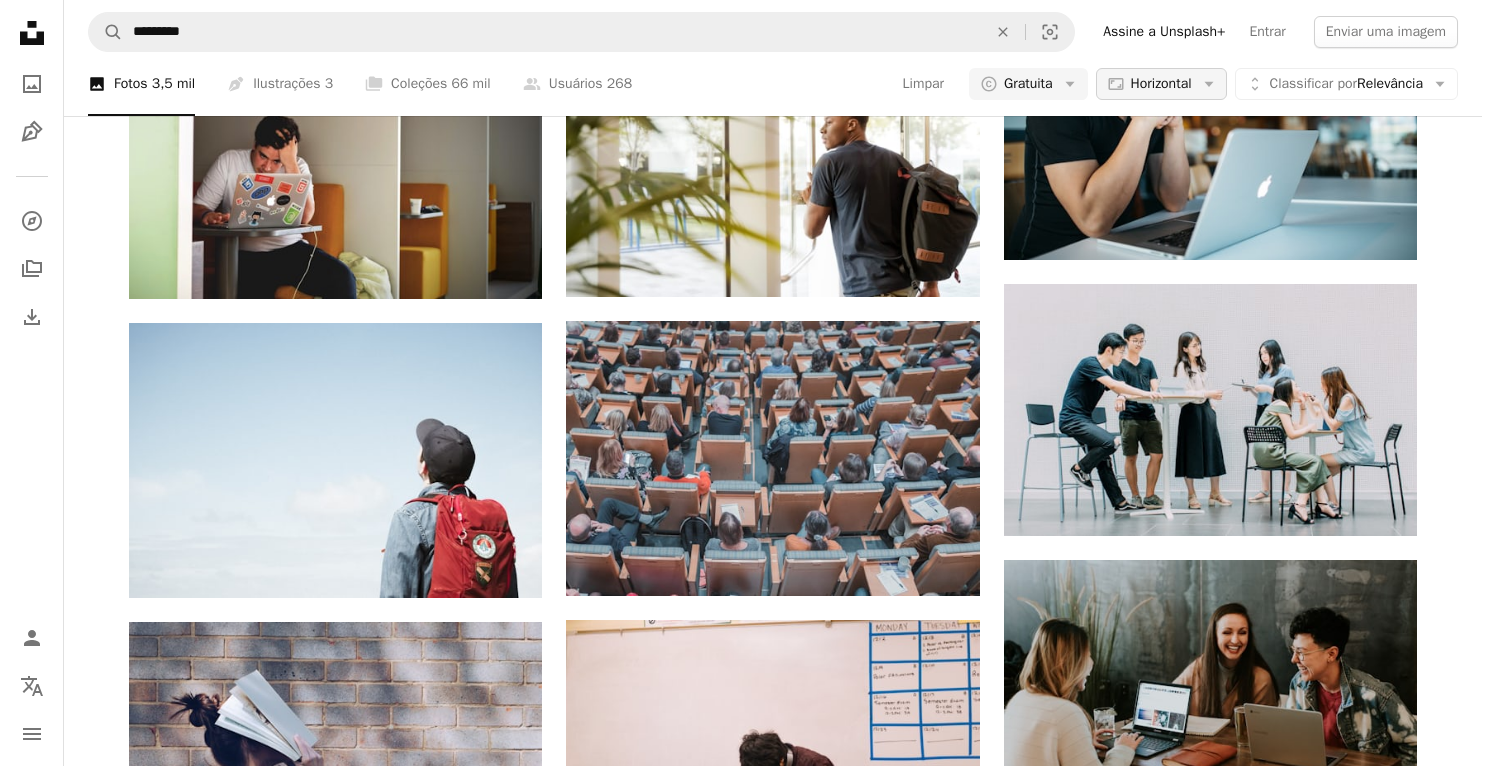 click on "Horizontal" at bounding box center (1161, 84) 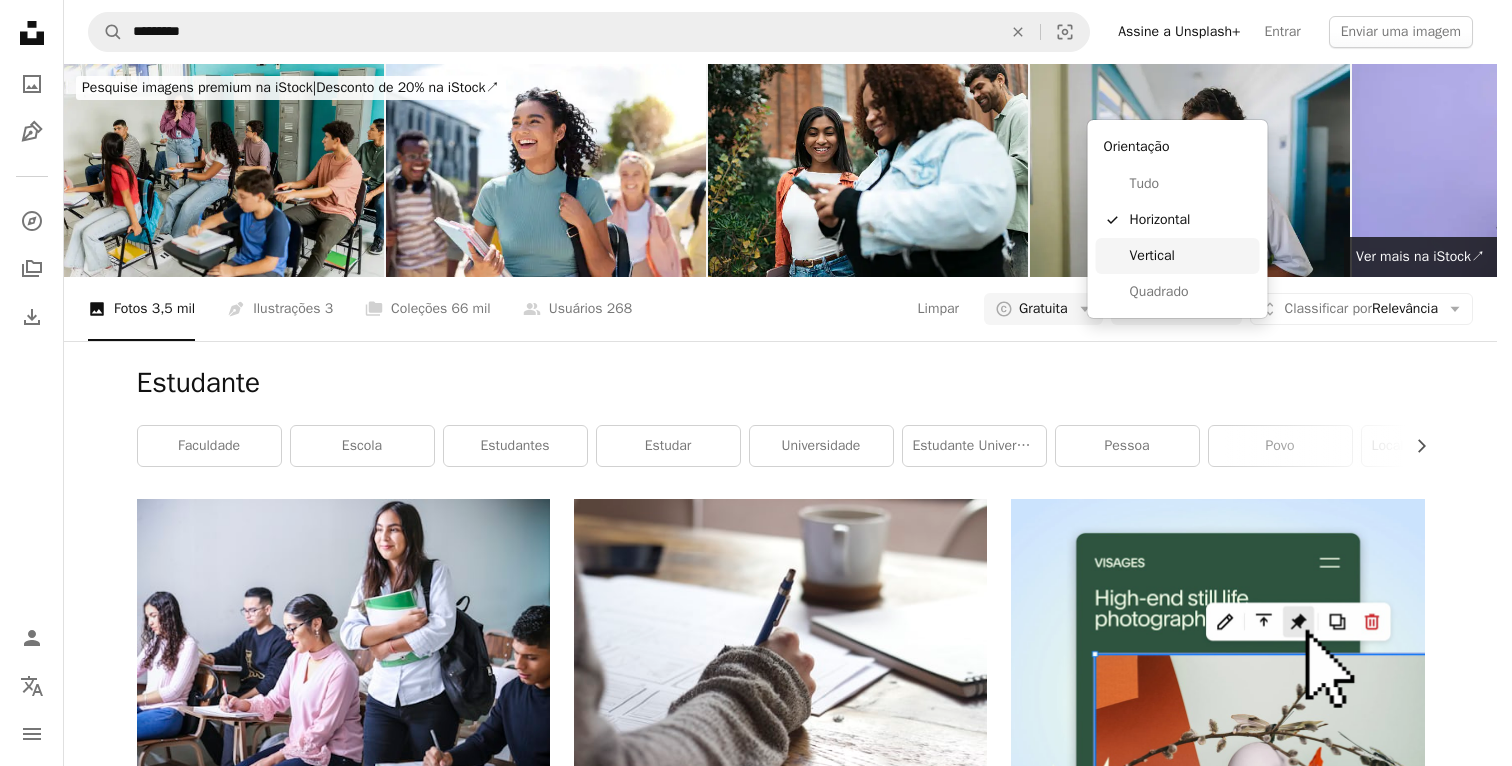 click on "Vertical" at bounding box center [1191, 256] 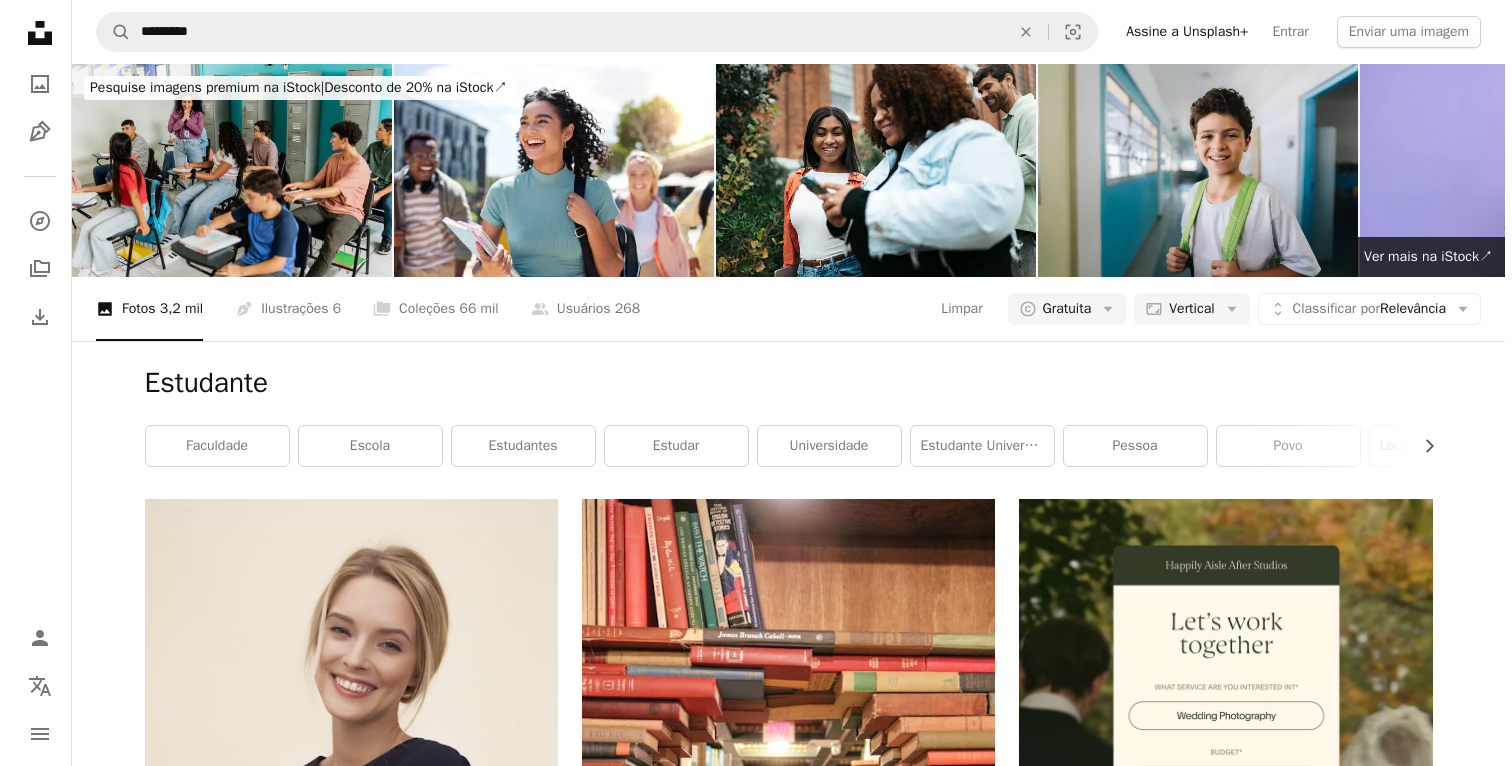 scroll, scrollTop: 429, scrollLeft: 0, axis: vertical 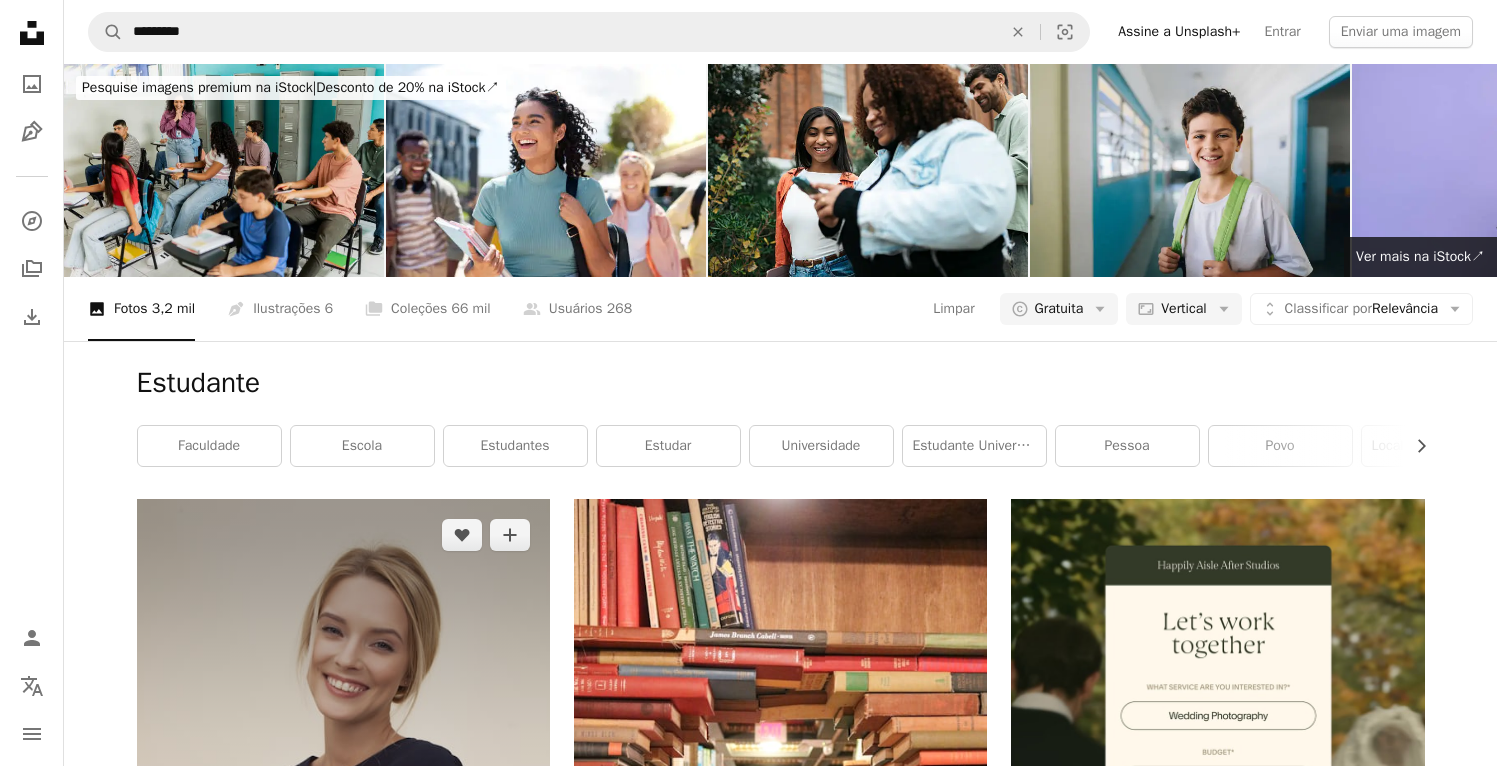 click at bounding box center (343, 809) 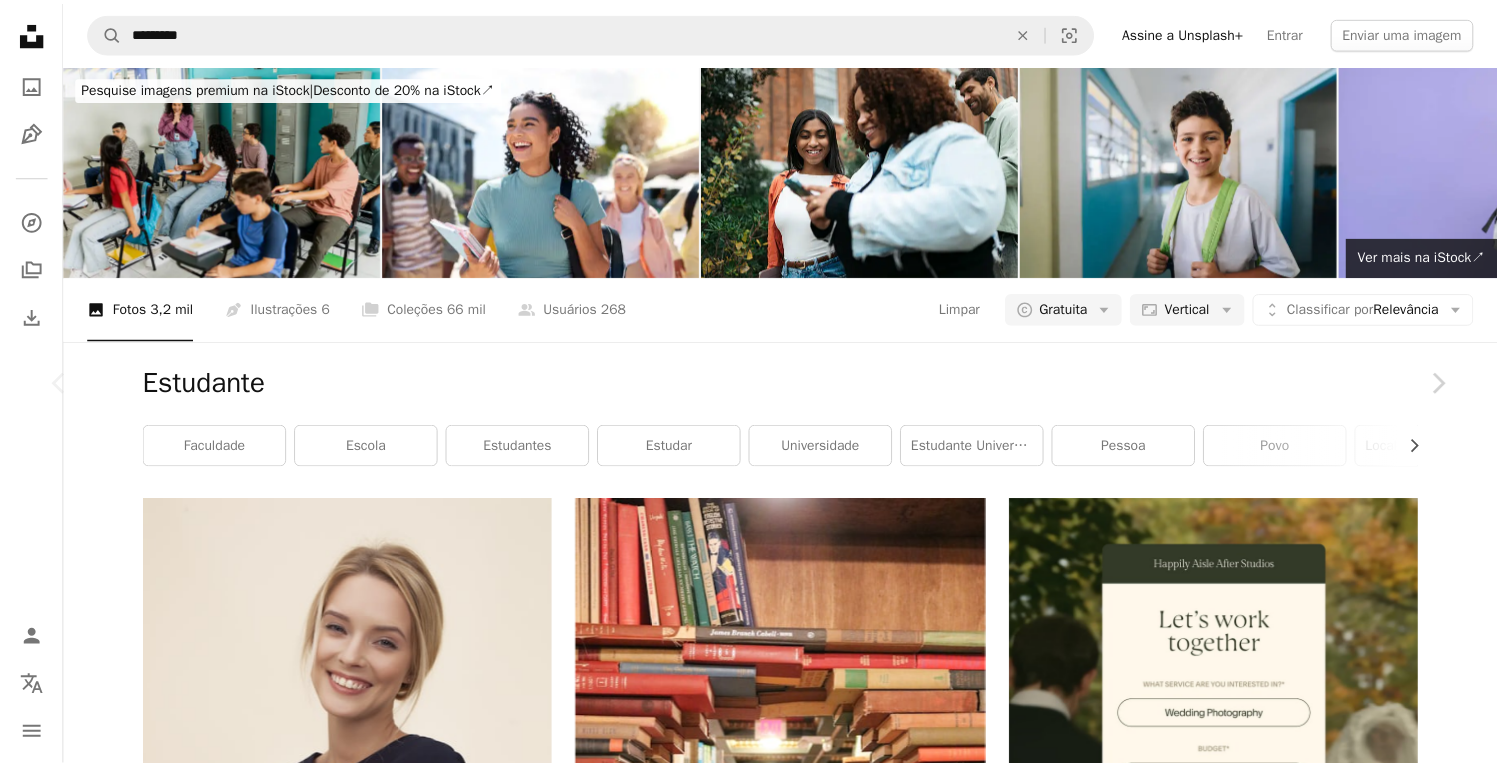 scroll, scrollTop: 0, scrollLeft: 0, axis: both 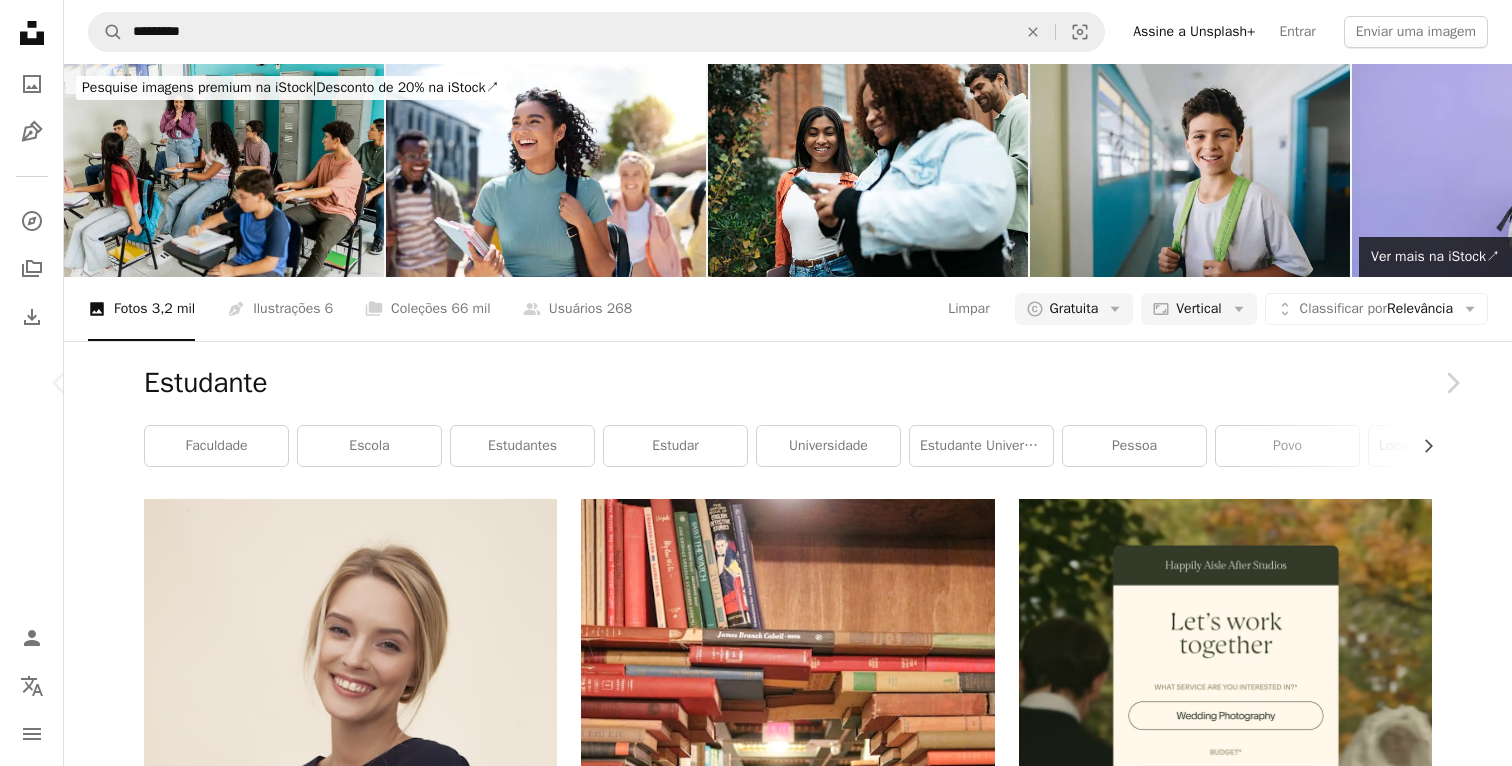 click on "Baixar gratuitamente" at bounding box center (1242, 6364) 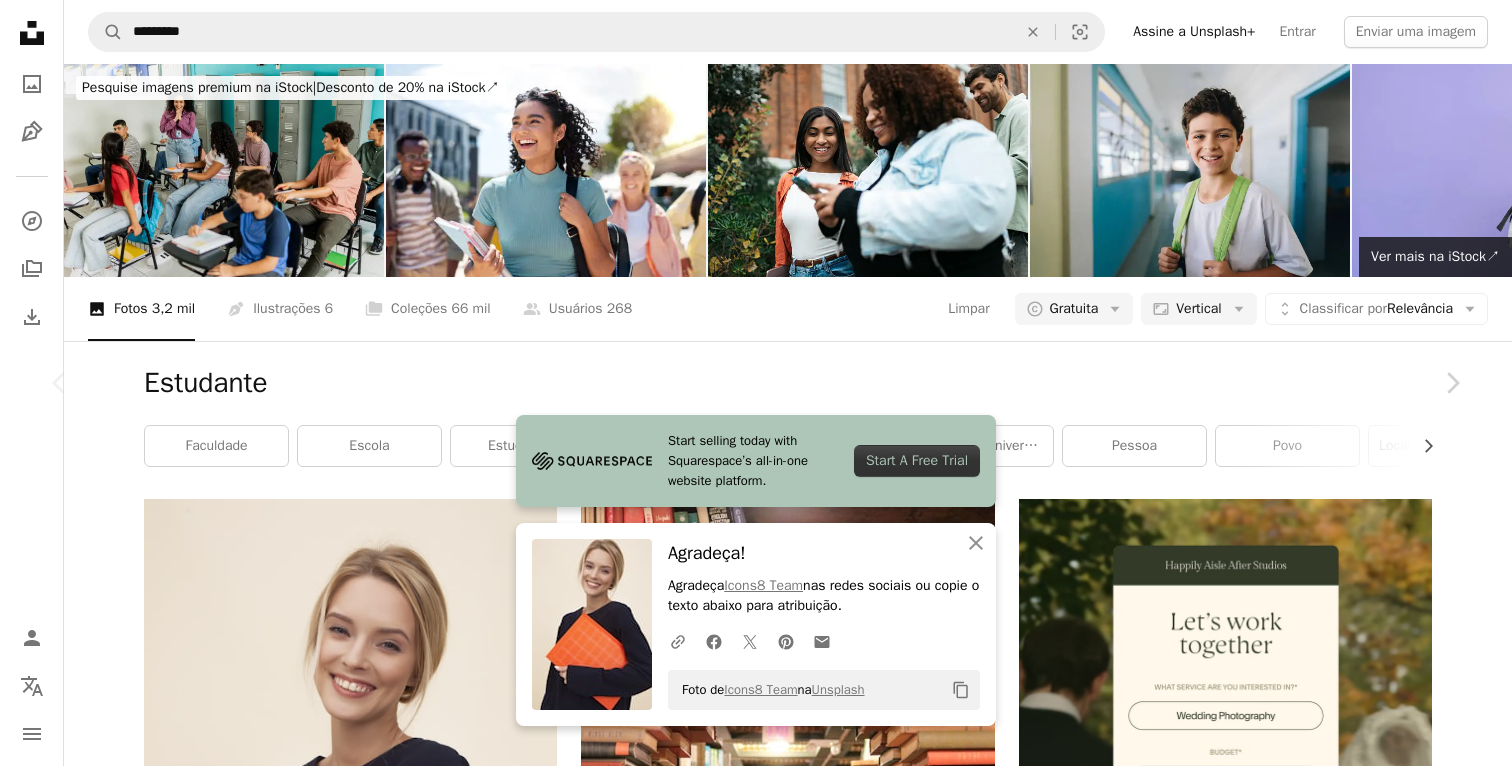 click on "An X shape Chevron left Chevron right Start selling today with Squarespace’s all-in-one website platform. Start A Free Trial An X shape Fechar Agradeça! Agradeça  Icons8 Team  nas redes sociais ou copie o texto abaixo para atribuição. A URL sharing icon (chains) Facebook icon X (formerly Twitter) icon Pinterest icon An envelope Foto de  Icons8 Team  na  Unsplash
Copy content Icons8 Team icons8 A heart A plus sign Baixar gratuitamente Chevron down Zoom in Visualizações 25.658.032 Downloads 352.455 Destaque em De Volta às Aulas ,  Negócios e Trabalho A forward-right arrow Compartilhar Info icon Informações More Actions Calendar outlined Publicada em  13 de dezembro de 2018 Camera Canon, EOS 5D Mark II Safety Uso gratuito sob a  Licença da Unsplash mulher retrato garota livro feliz estudante laranja sorrir bonito Estudar sorridente Rindo suéter acadêmico situação pasta uni loiro professor feliz famale Planos de fundo Pesquise imagens premium relacionadas na iStock  |  Ver mais na iStock" at bounding box center (756, 6700) 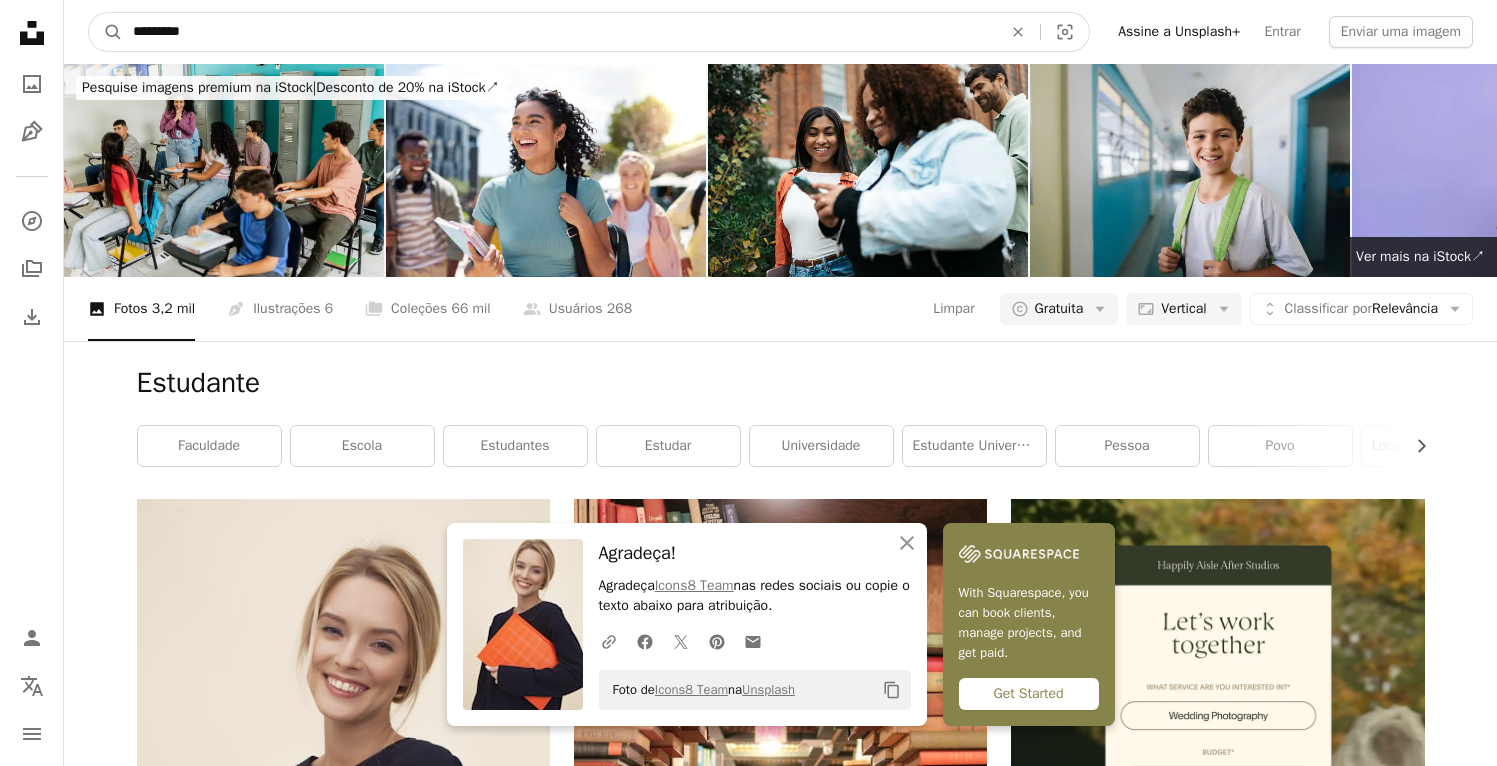 click on "*********" at bounding box center (559, 32) 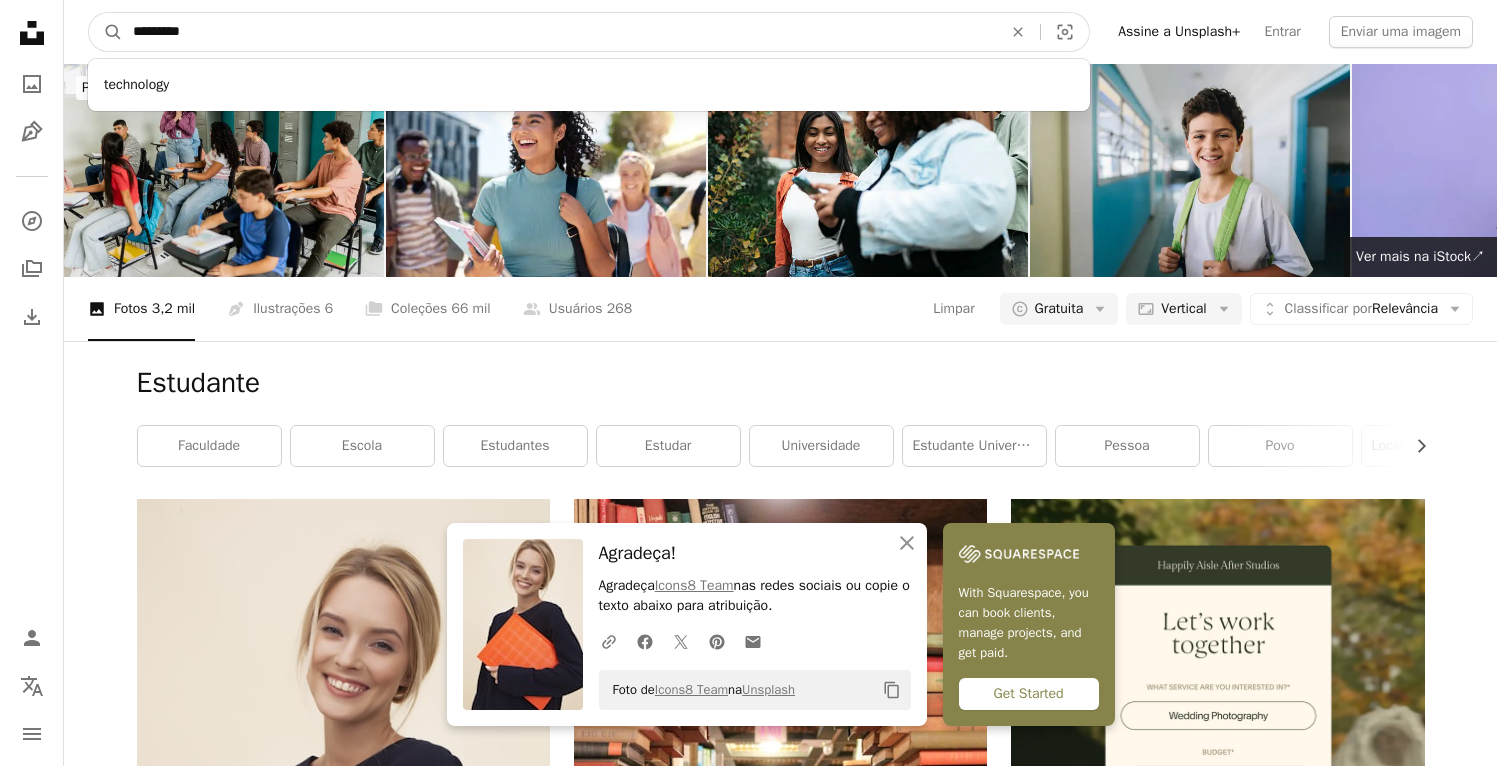 type on "**********" 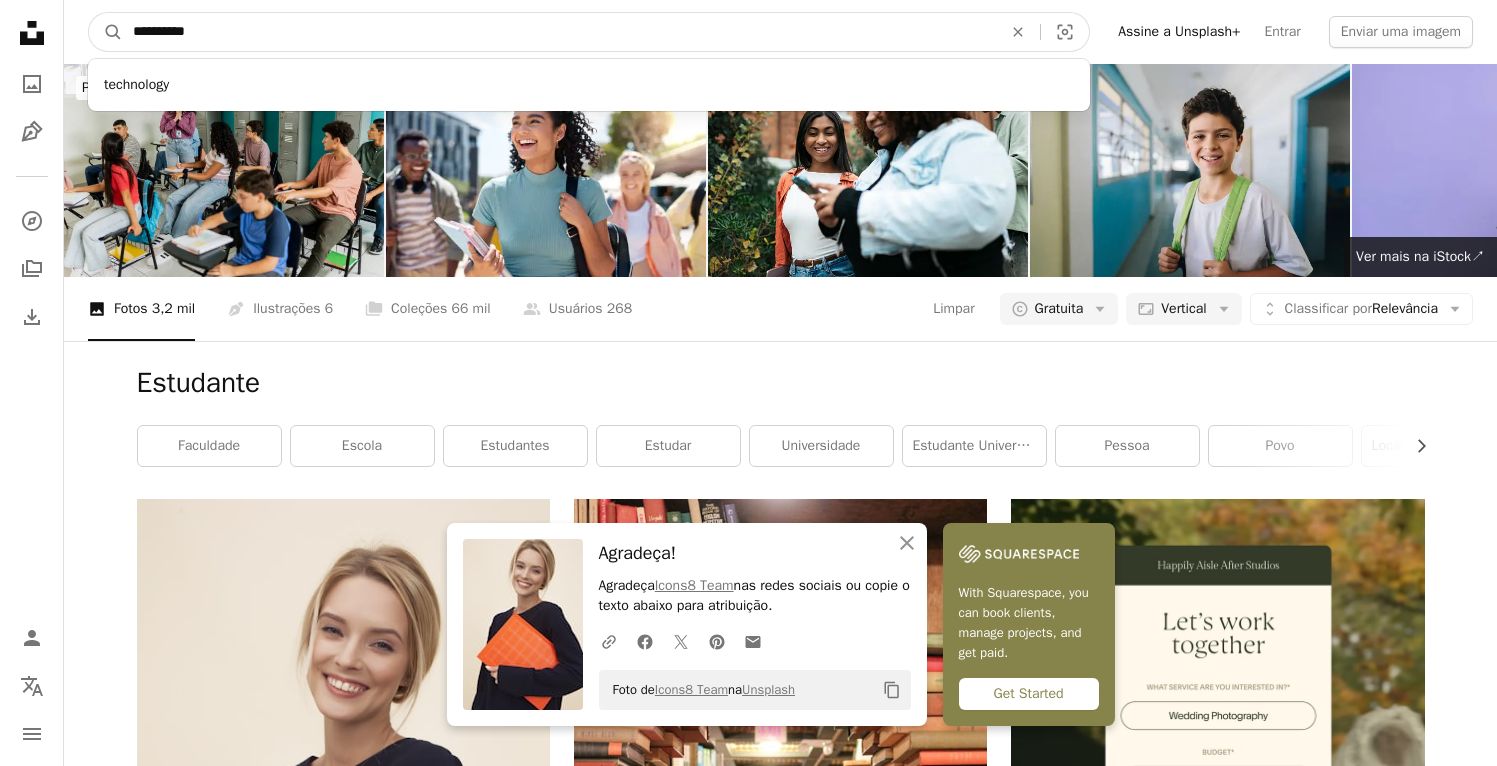 click on "A magnifying glass" at bounding box center (106, 32) 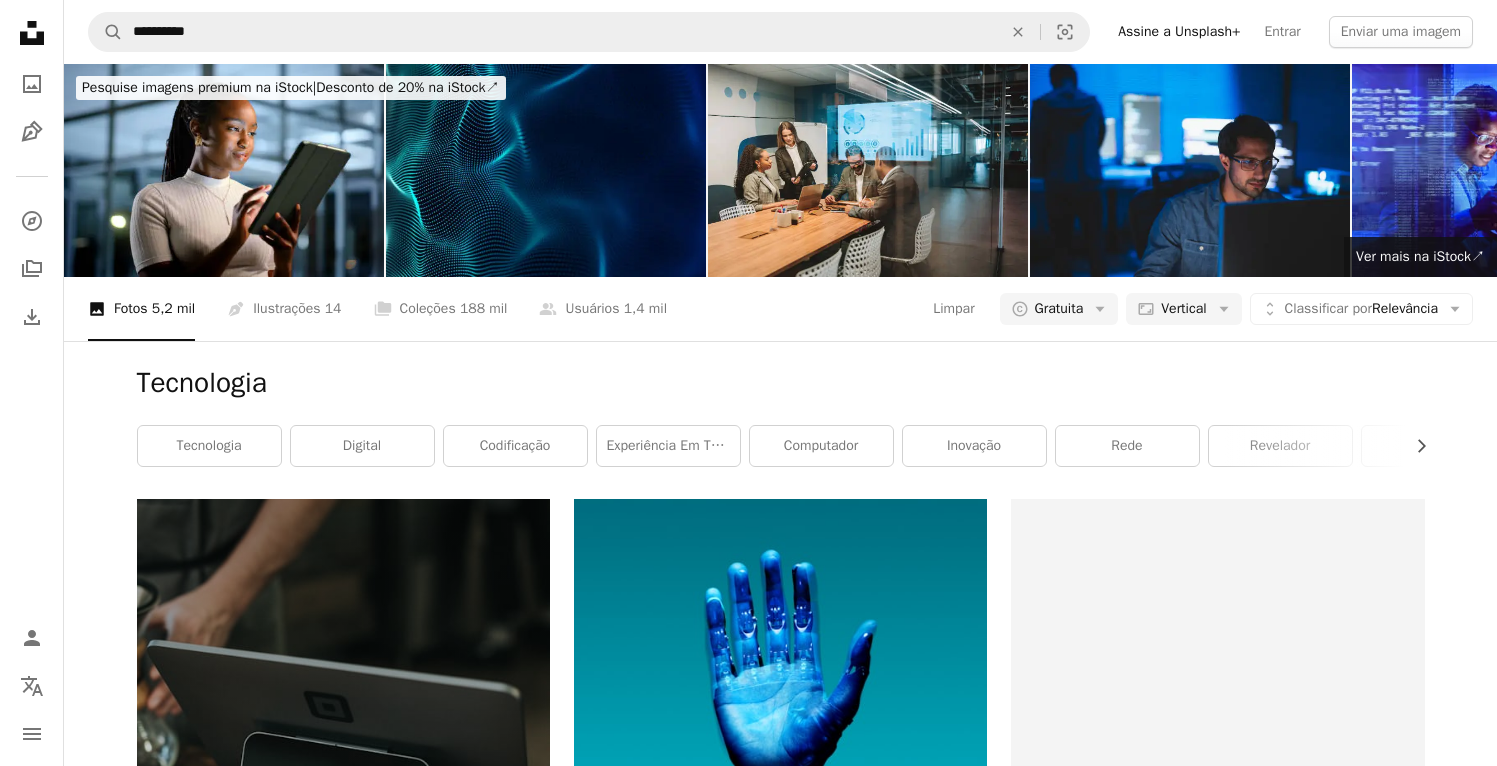 scroll, scrollTop: 2766, scrollLeft: 0, axis: vertical 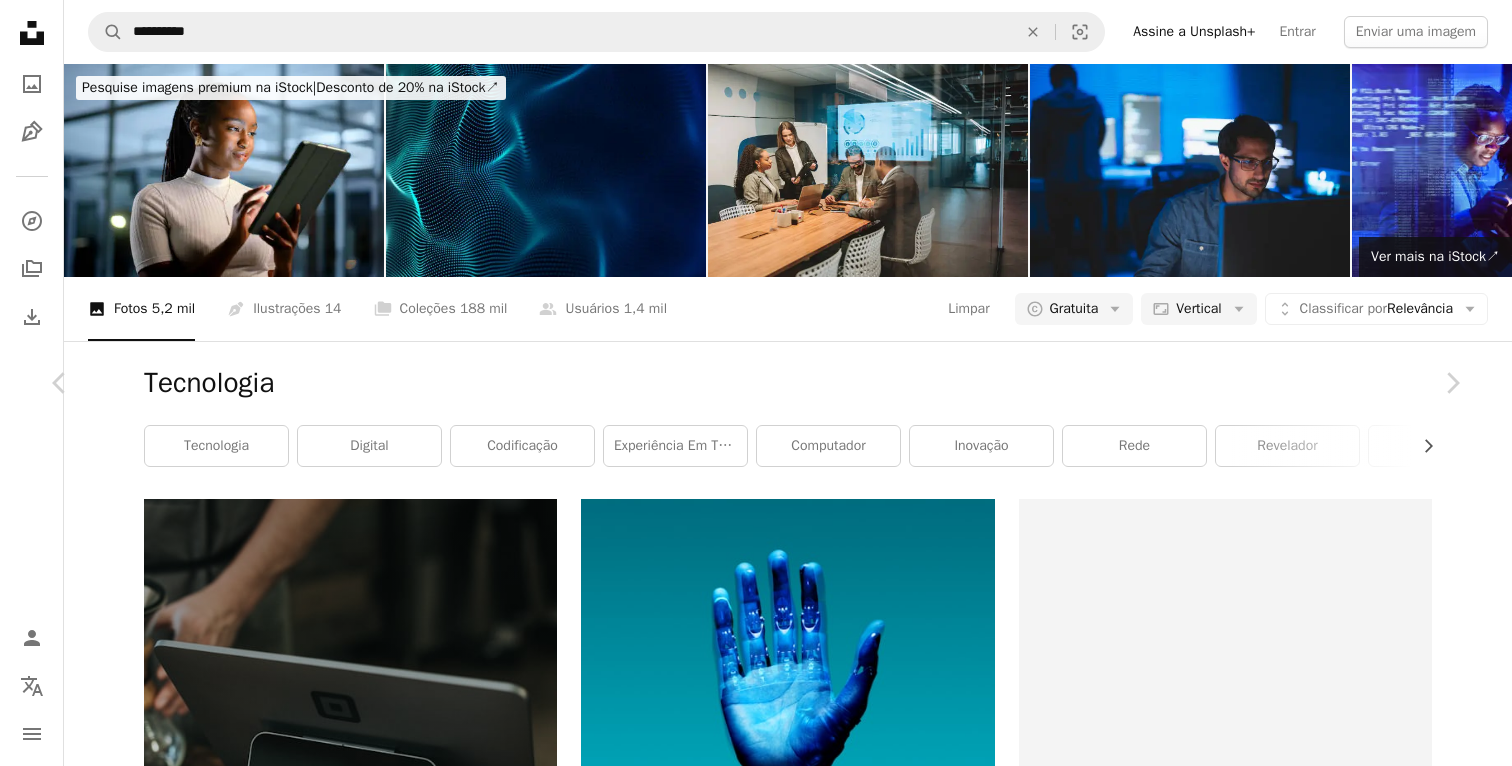 click on "Baixar gratuitamente" at bounding box center (1242, 10223) 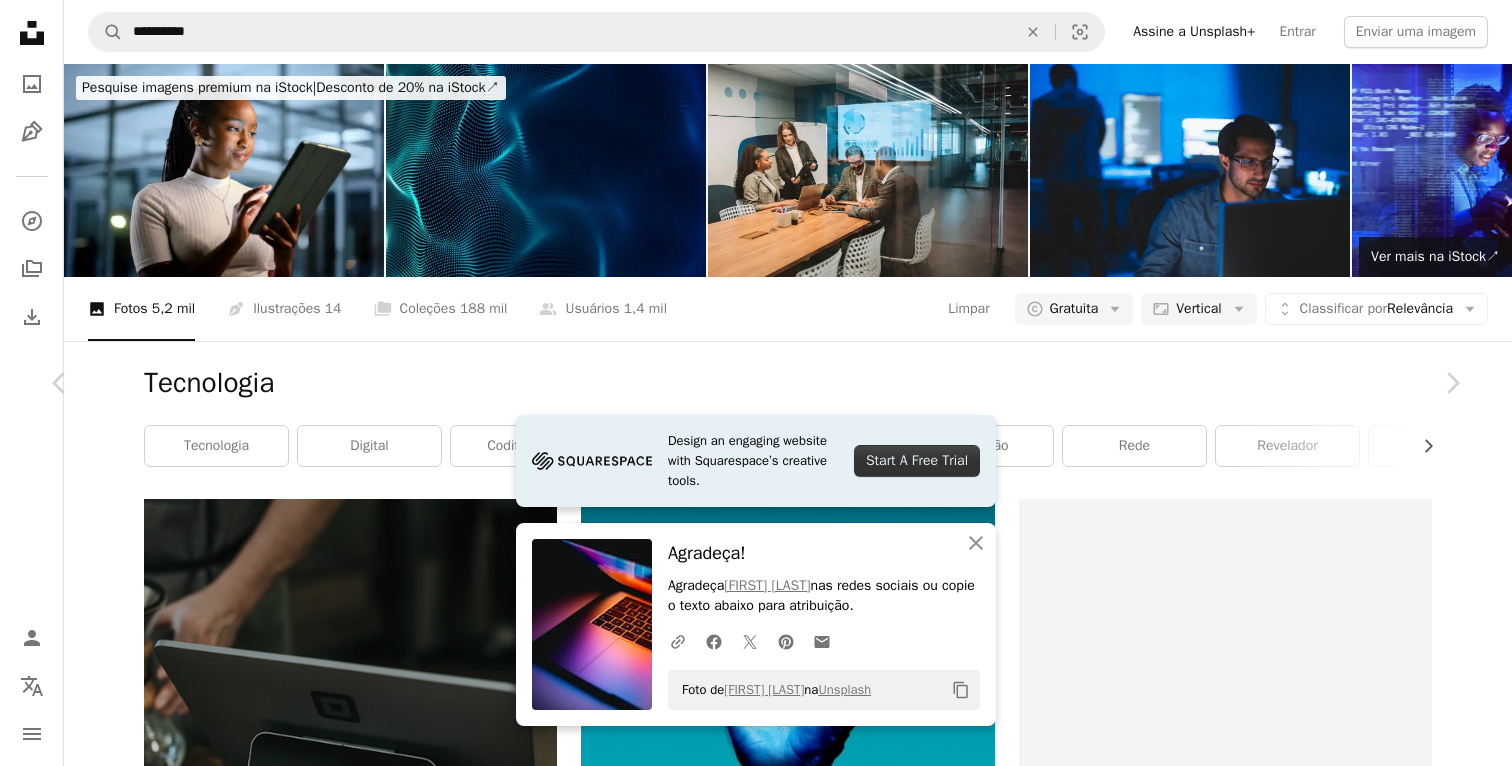 click on "An X shape Chevron left Chevron right Design an engaging website with Squarespace’s creative tools. Start A Free Trial An X shape Fechar Agradeça! Agradeça [FIRST] [LAST] nas redes sociais ou copie o texto abaixo para atribuição. A URL sharing icon (chains) Facebook icon X (formerly Twitter) icon Pinterest icon An envelope Foto de [FIRST] [LAST] na Unsplash Copy content [FIRST] [LAST] Disponível para contratação A checkmark inside of a circle A heart A plus sign Baixar gratuitamente Chevron down Zoom in Visualizações 42.975.677 Downloads 620.016 Destaque em Fotos , Tecnologia A forward-right arrow Compartilhar Info icon Informações More Actions Calendar outlined Publicada em 5 de maio de 2018 Safety Uso gratuito sob a Licença da Unsplash computador azul computador portátil gradiente luz maçã laranja roxo macbook teclado Cores .key brilhar macbookpro | Tecnologia Tecnologia trabalho local na rede Internet projetar digital Fotos gratuitas Pesquise imagens premium relacionadas na iStock |" at bounding box center (756, 10559) 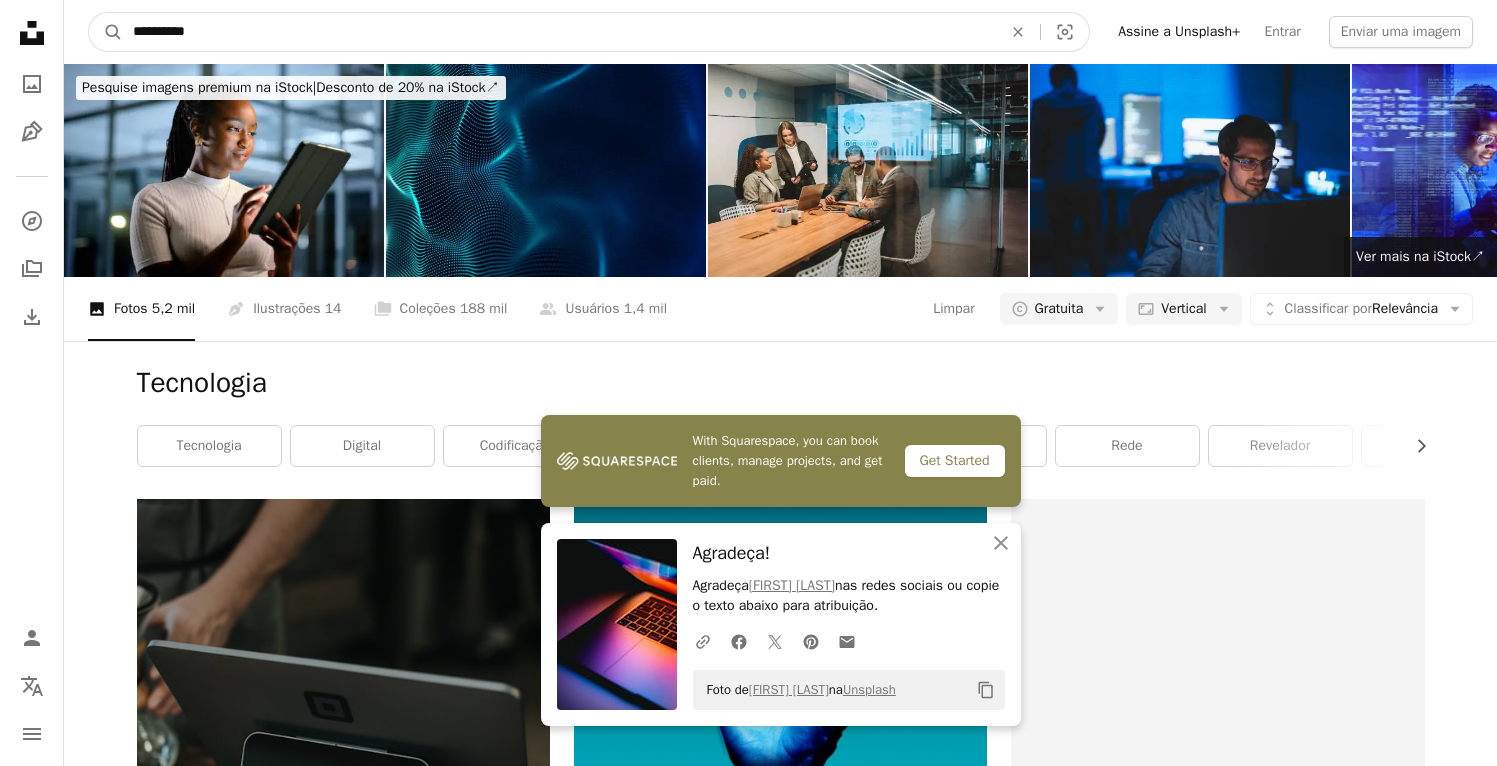 click on "**********" at bounding box center (559, 32) 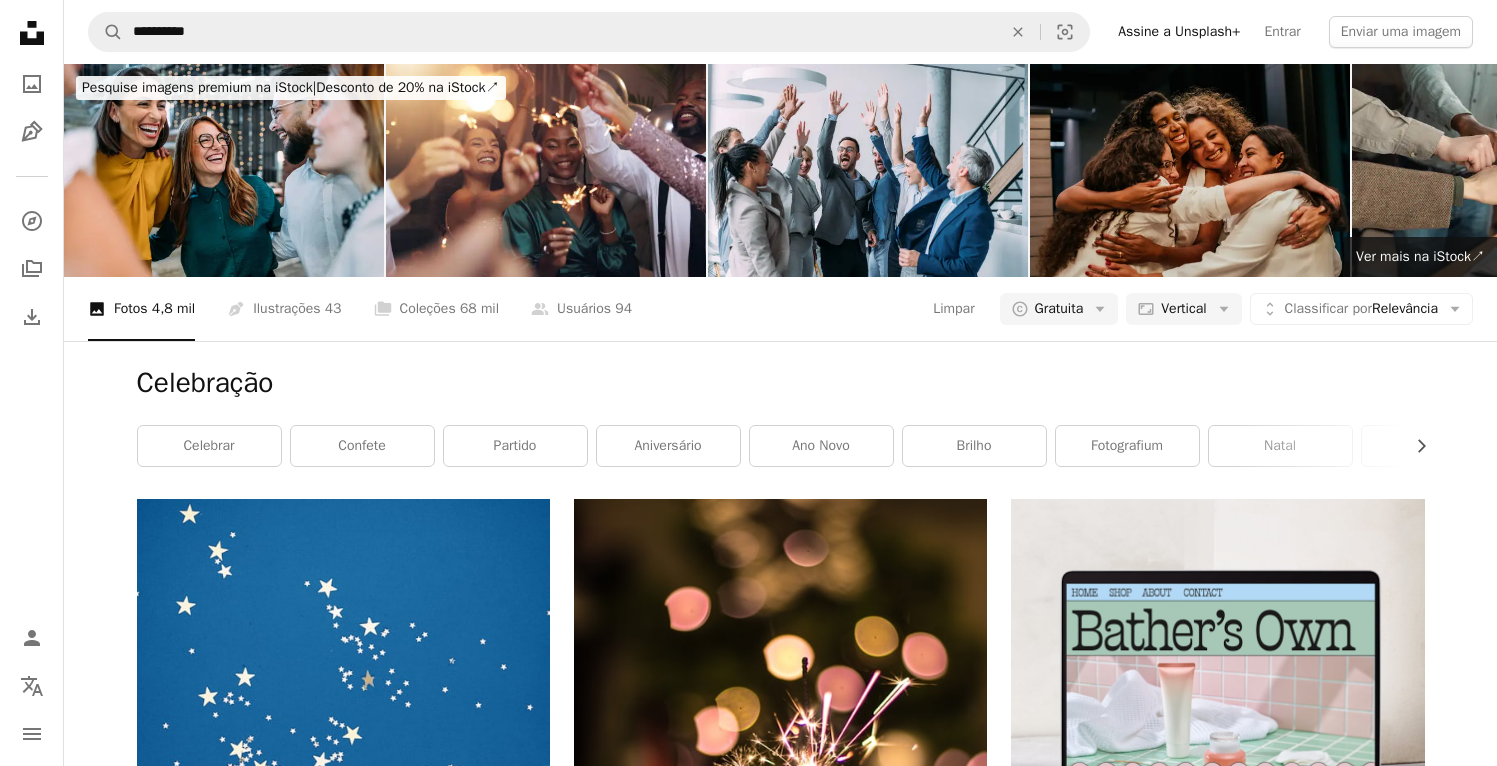 scroll, scrollTop: 3620, scrollLeft: 0, axis: vertical 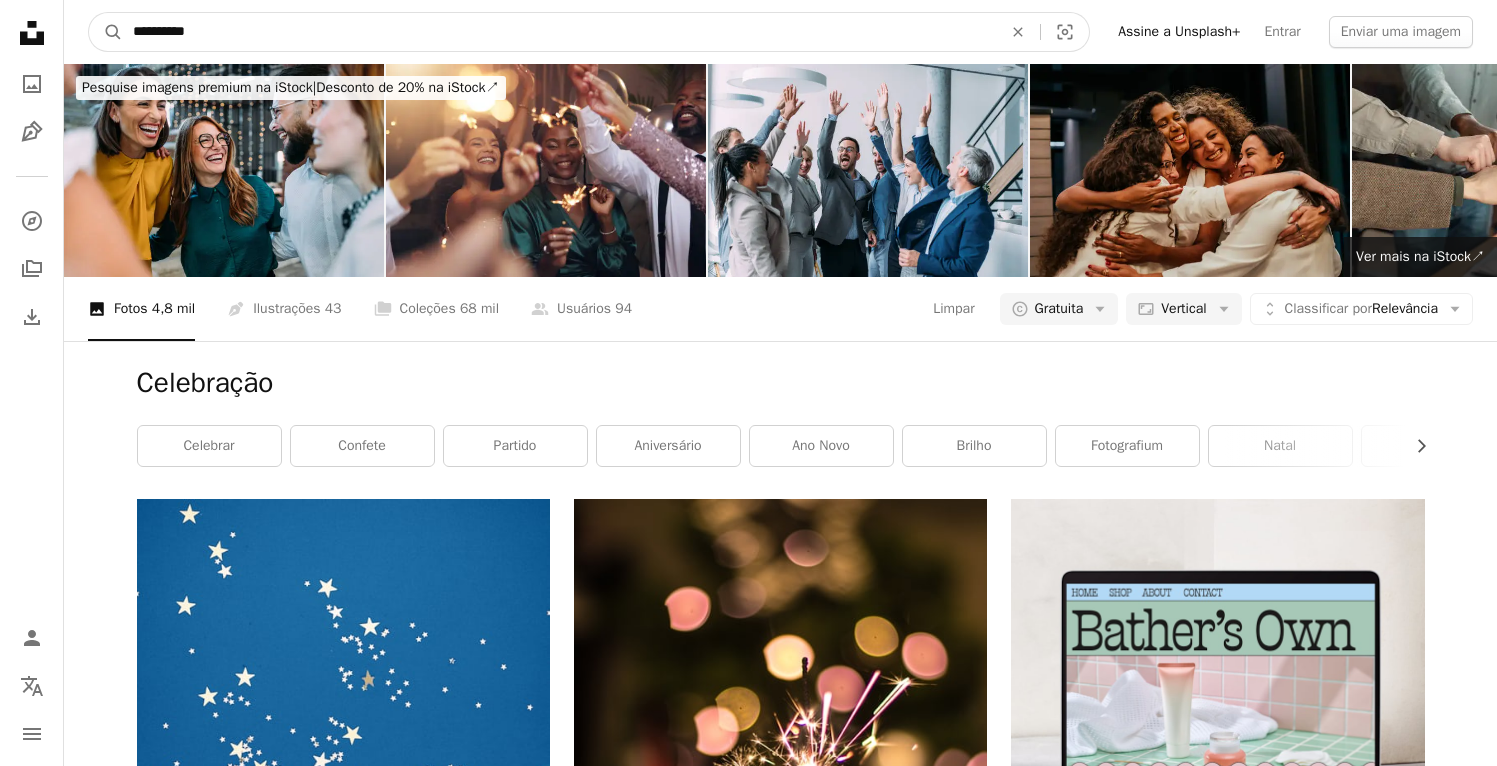 click on "**********" at bounding box center [559, 32] 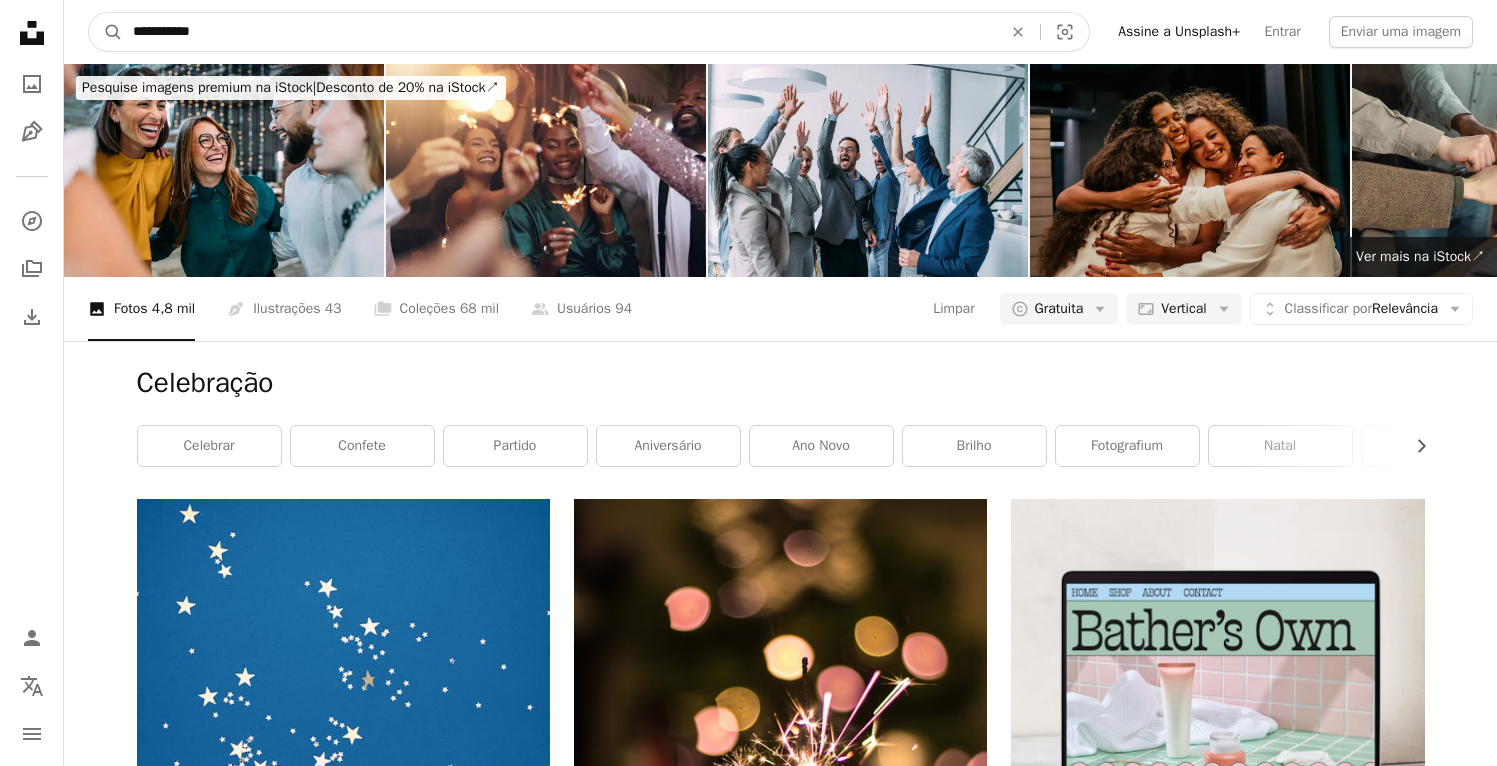 click on "A magnifying glass" at bounding box center [106, 32] 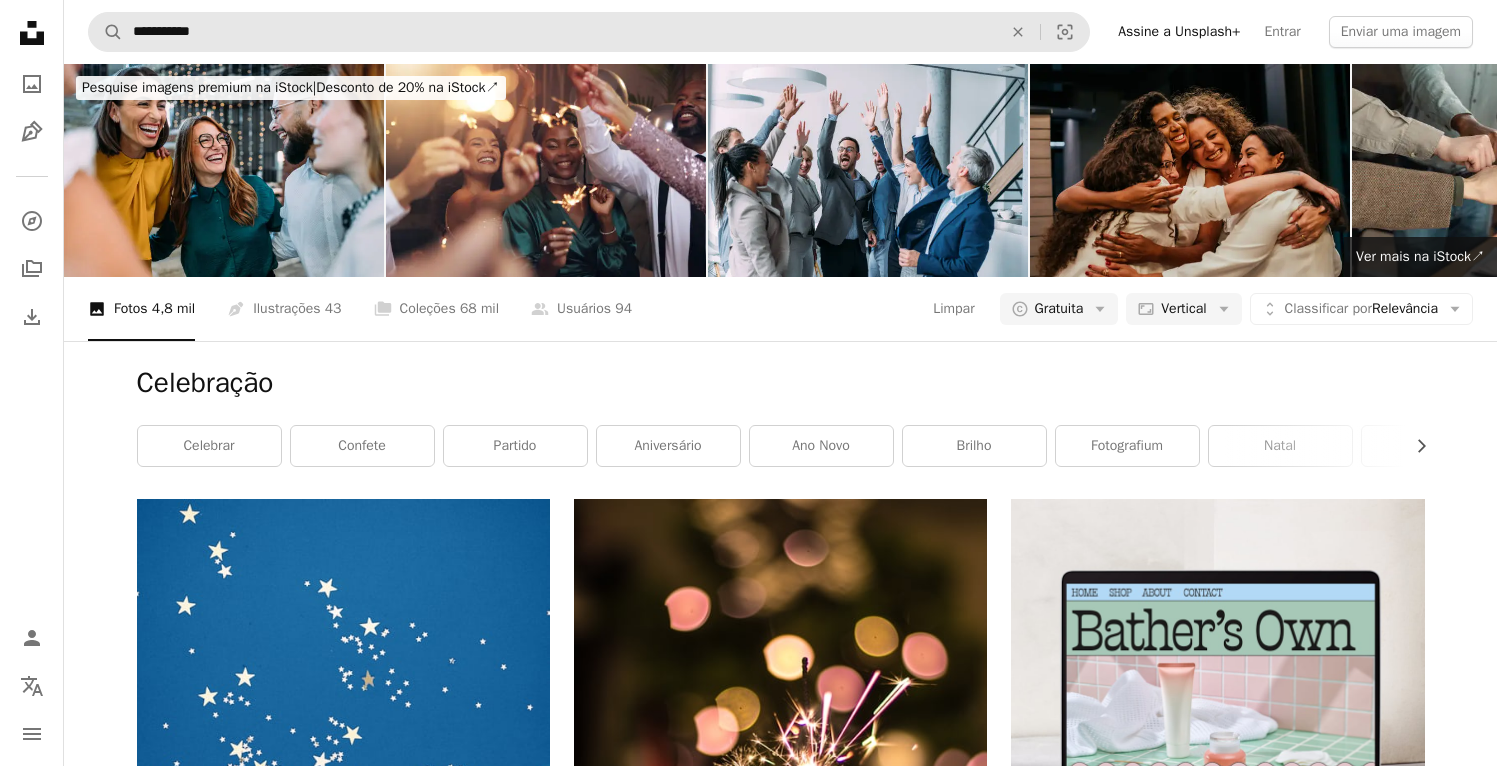 scroll, scrollTop: 0, scrollLeft: 0, axis: both 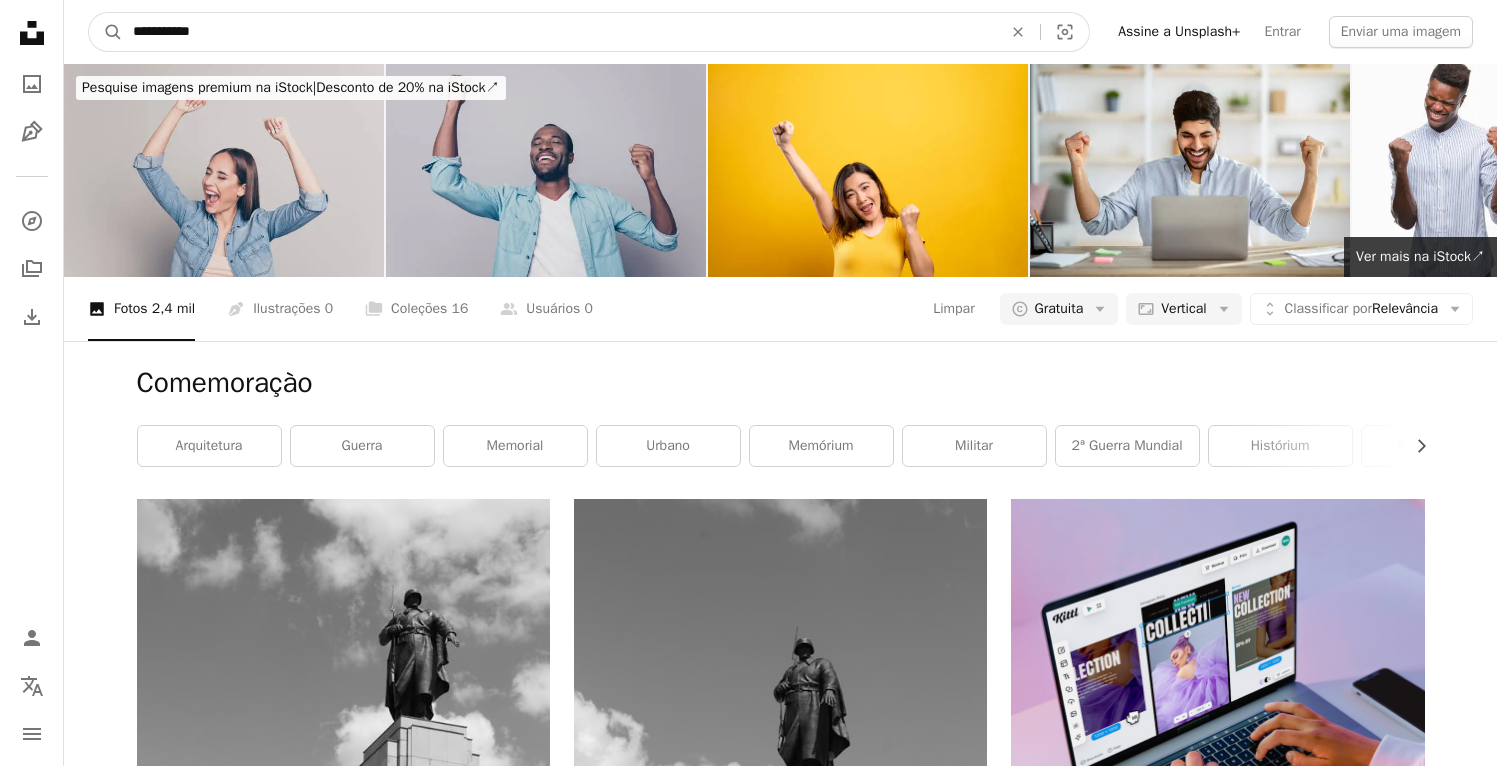 click on "**********" at bounding box center [559, 32] 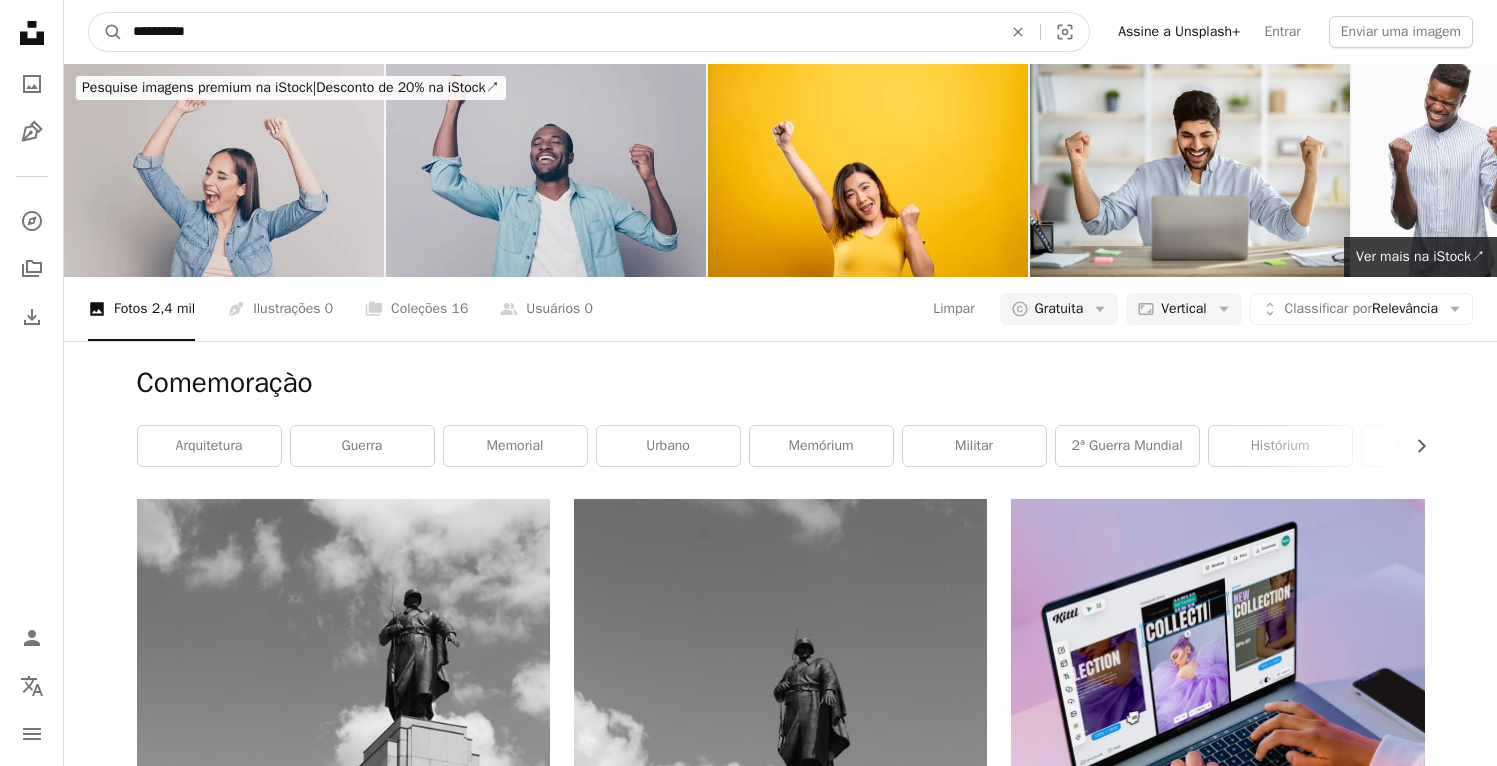 type on "**********" 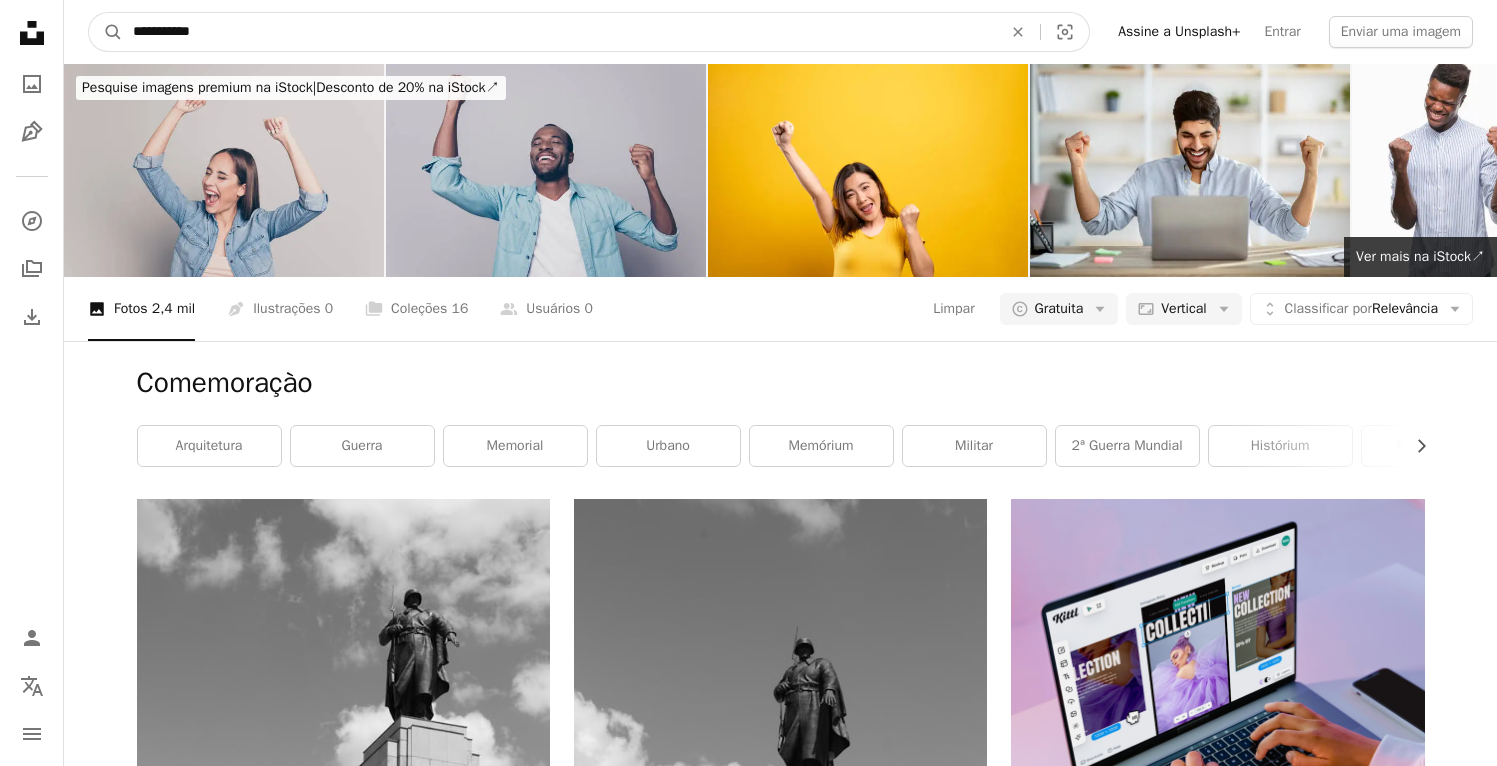 click on "A magnifying glass" at bounding box center (106, 32) 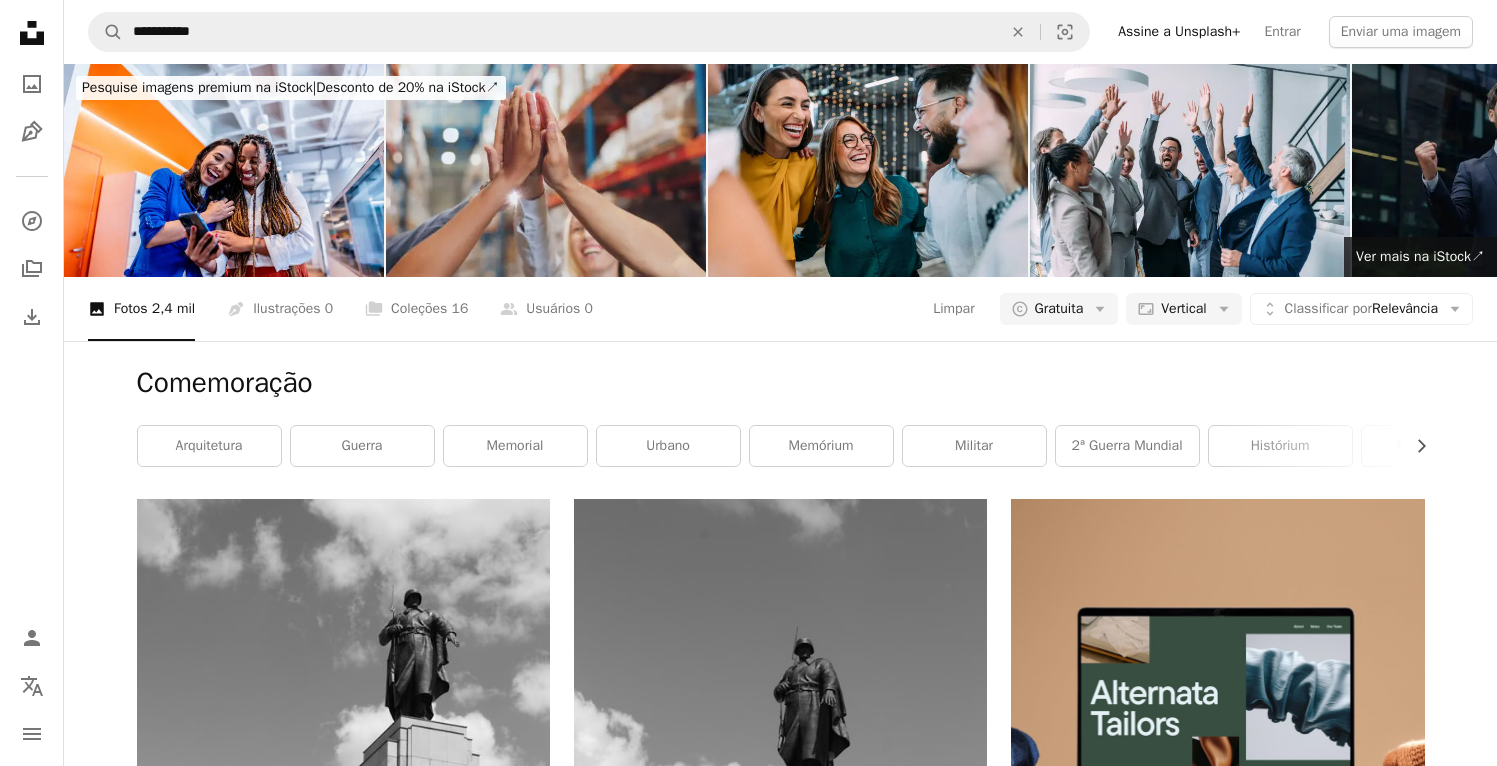 scroll, scrollTop: 4431, scrollLeft: 0, axis: vertical 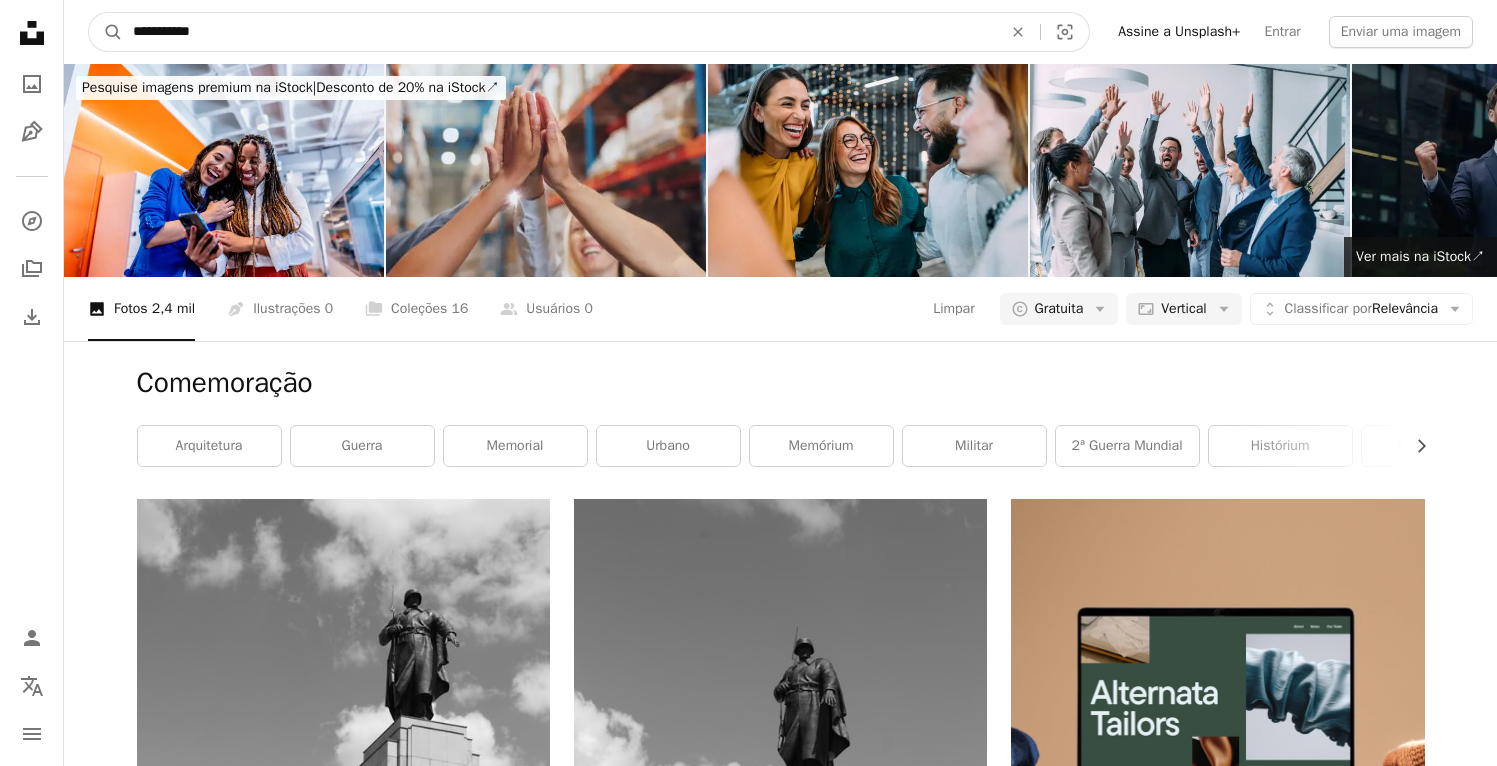 drag, startPoint x: 266, startPoint y: 28, endPoint x: -36, endPoint y: -17, distance: 305.33423 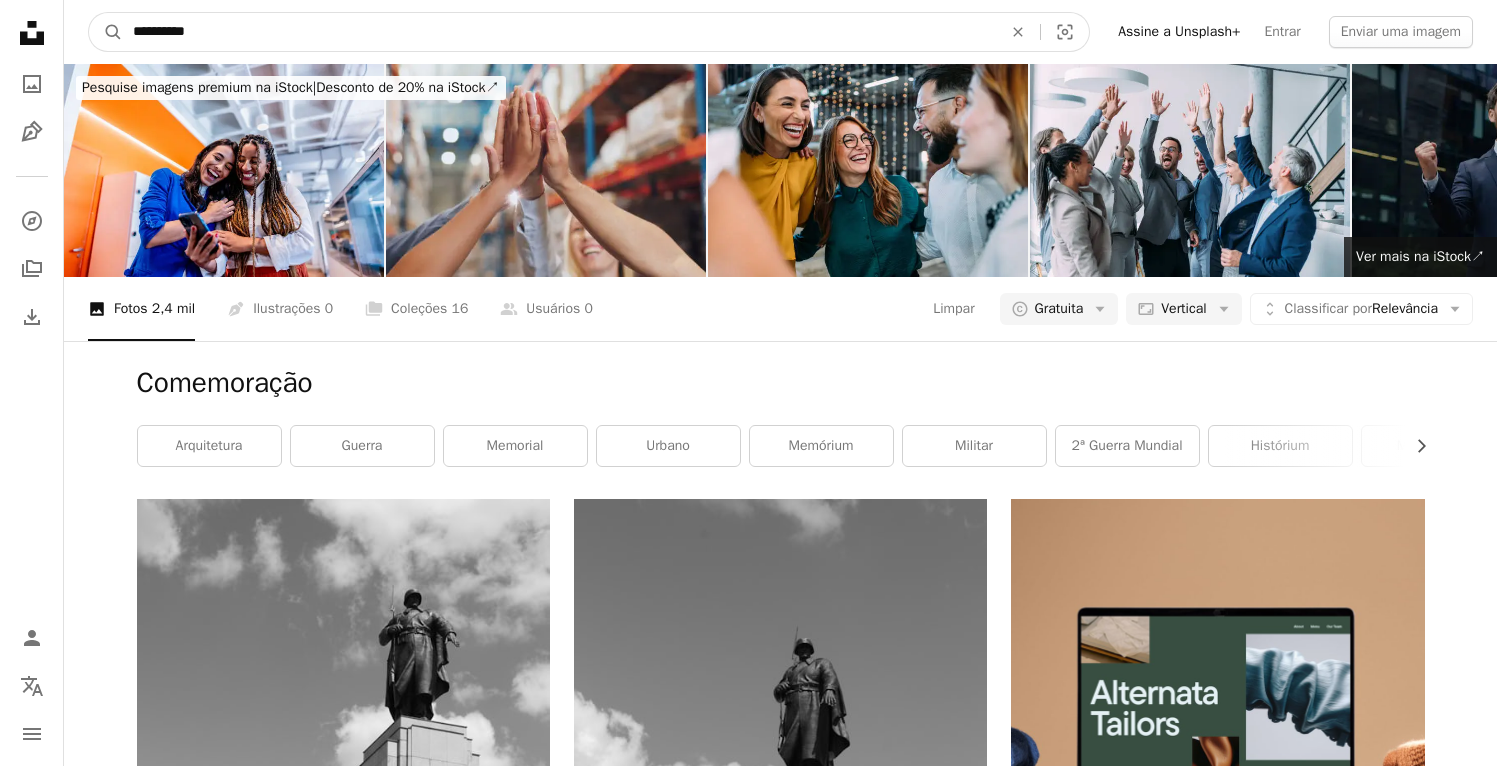 type on "**********" 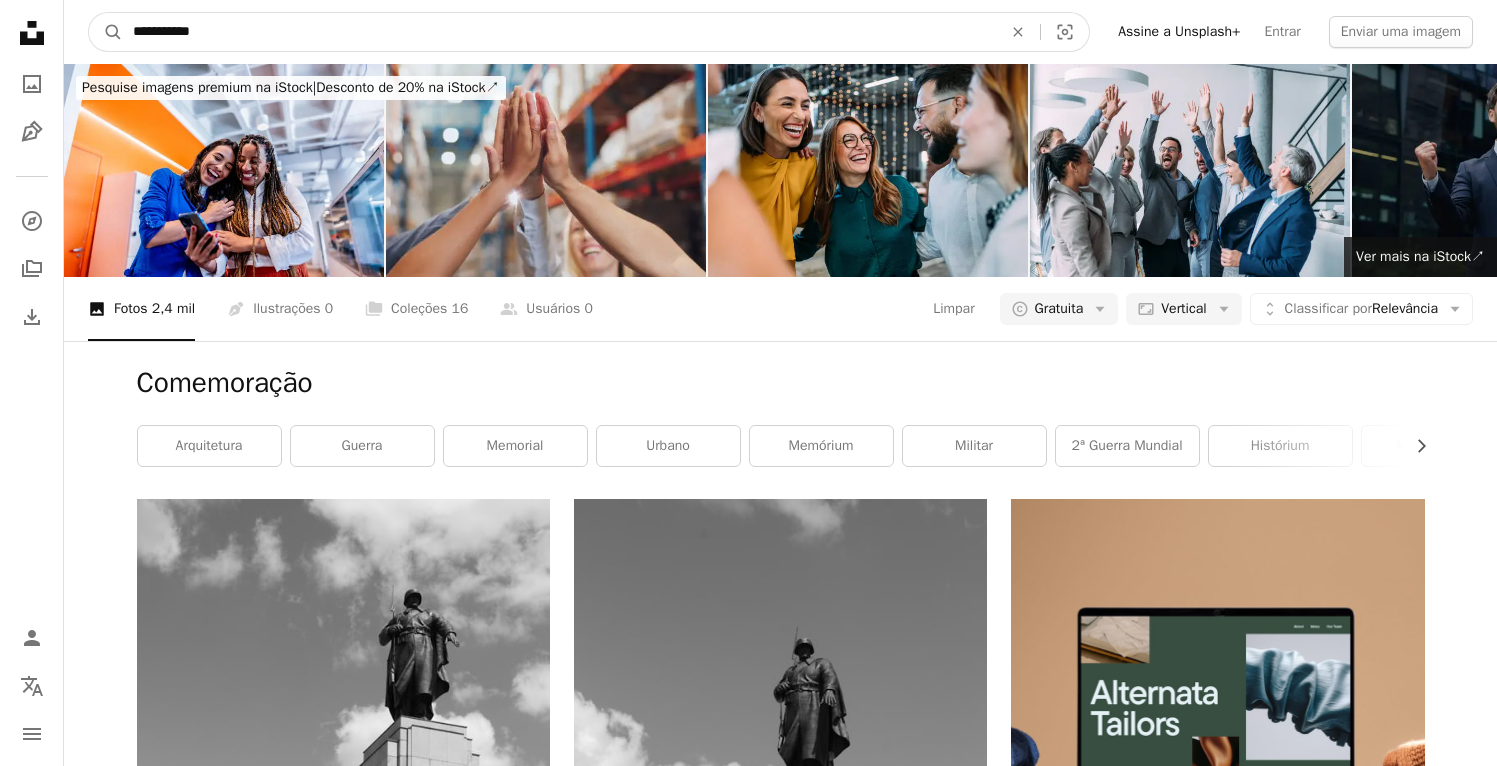 click on "A magnifying glass" at bounding box center (106, 32) 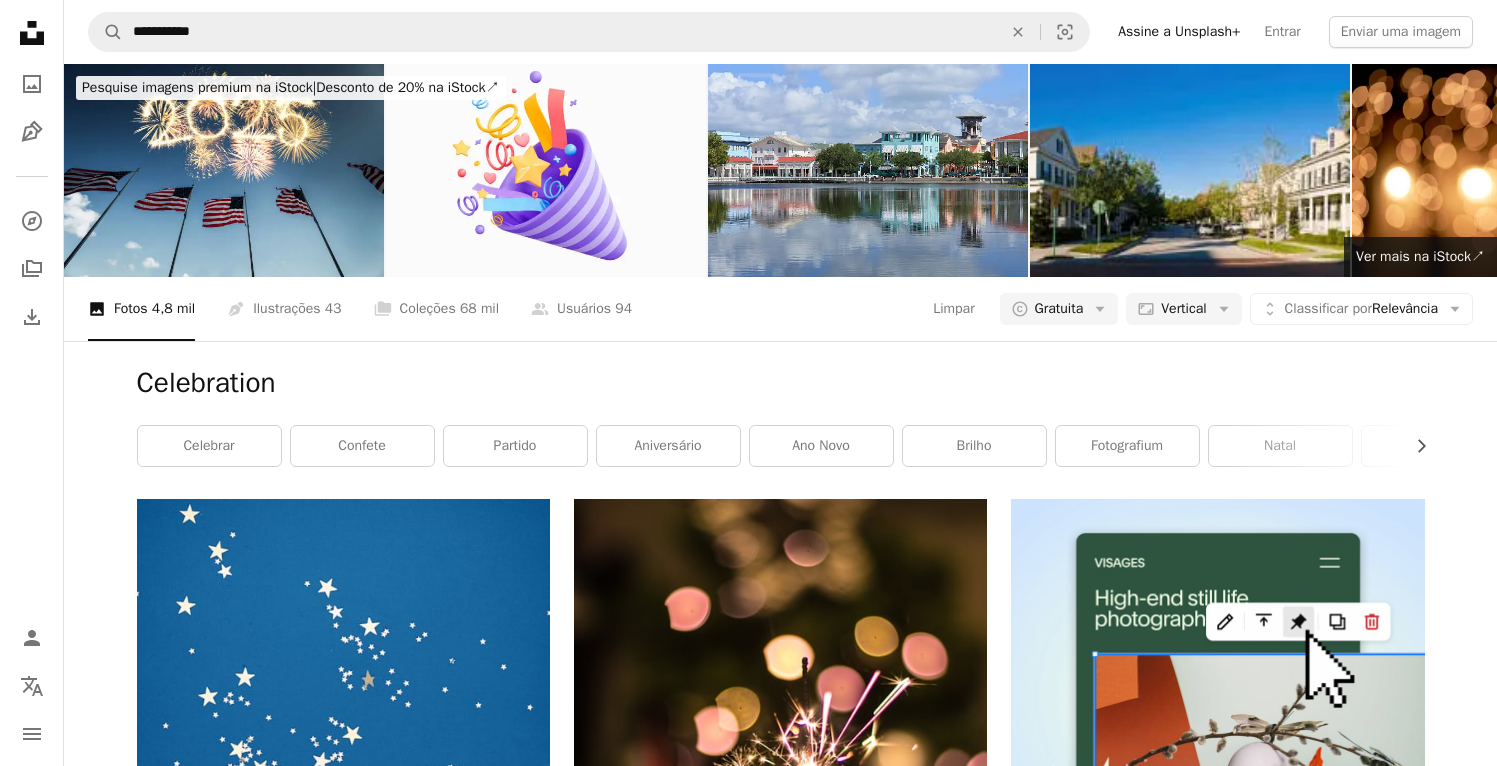 scroll, scrollTop: 4255, scrollLeft: 0, axis: vertical 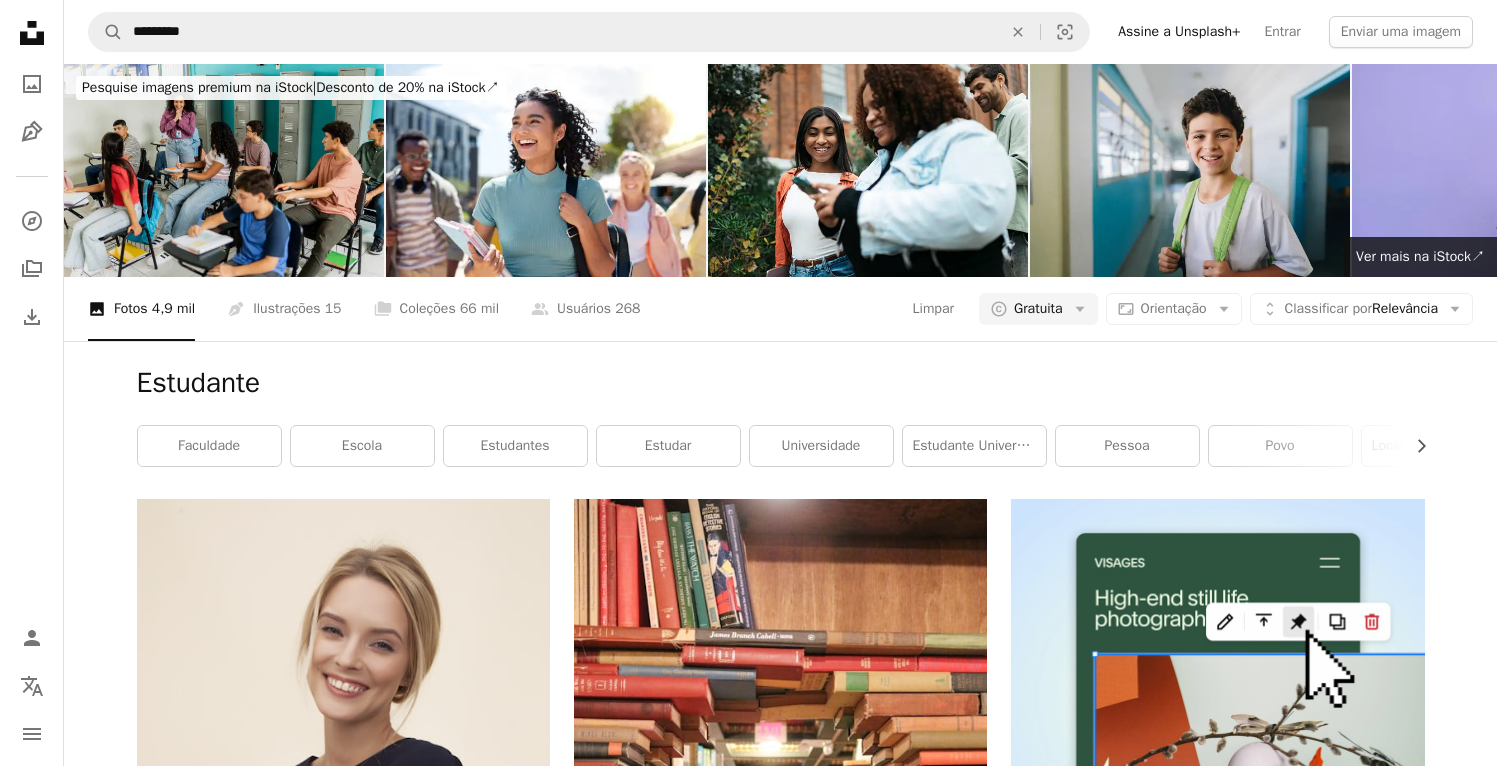 click on "Carregar mais" at bounding box center (781, 3748) 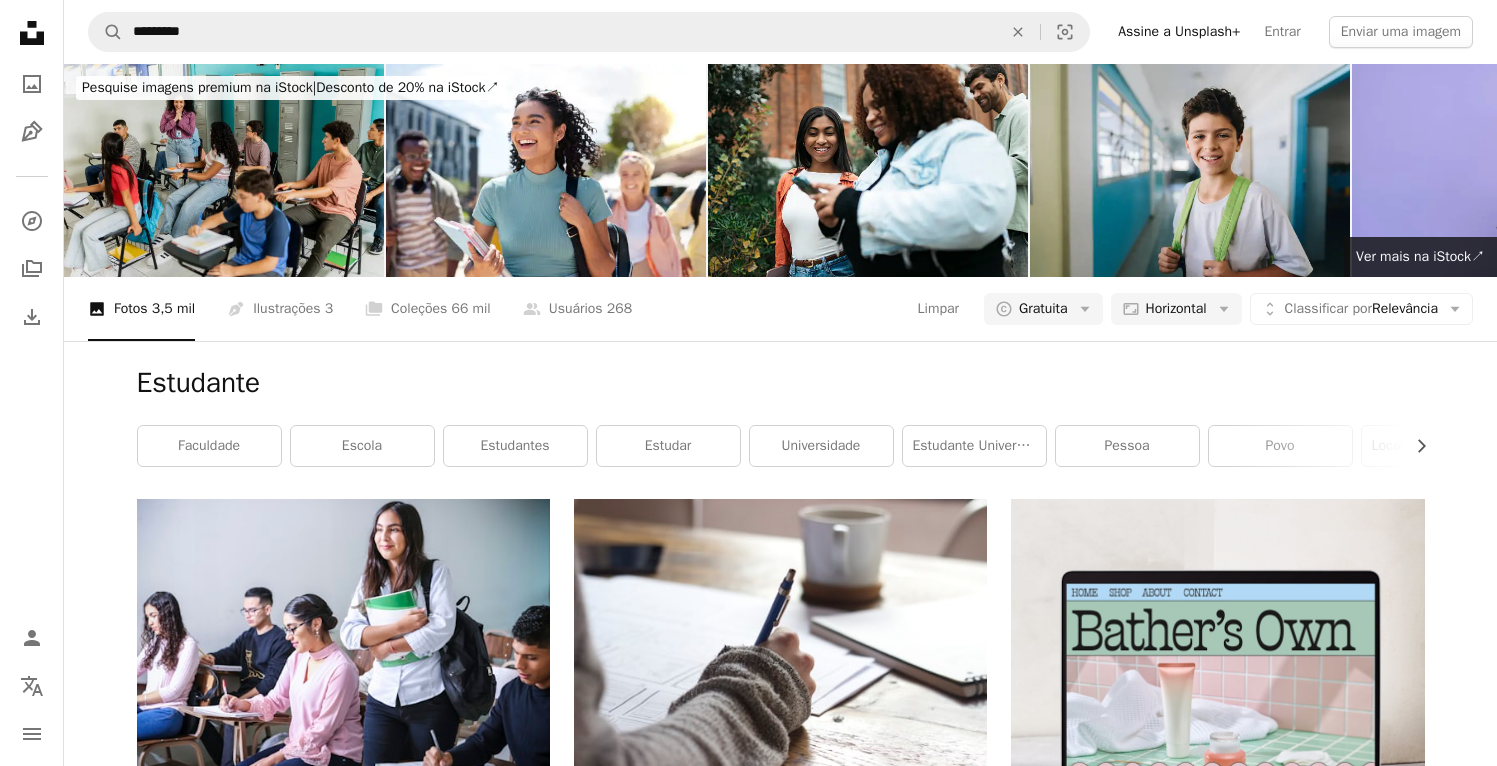scroll, scrollTop: 720, scrollLeft: 0, axis: vertical 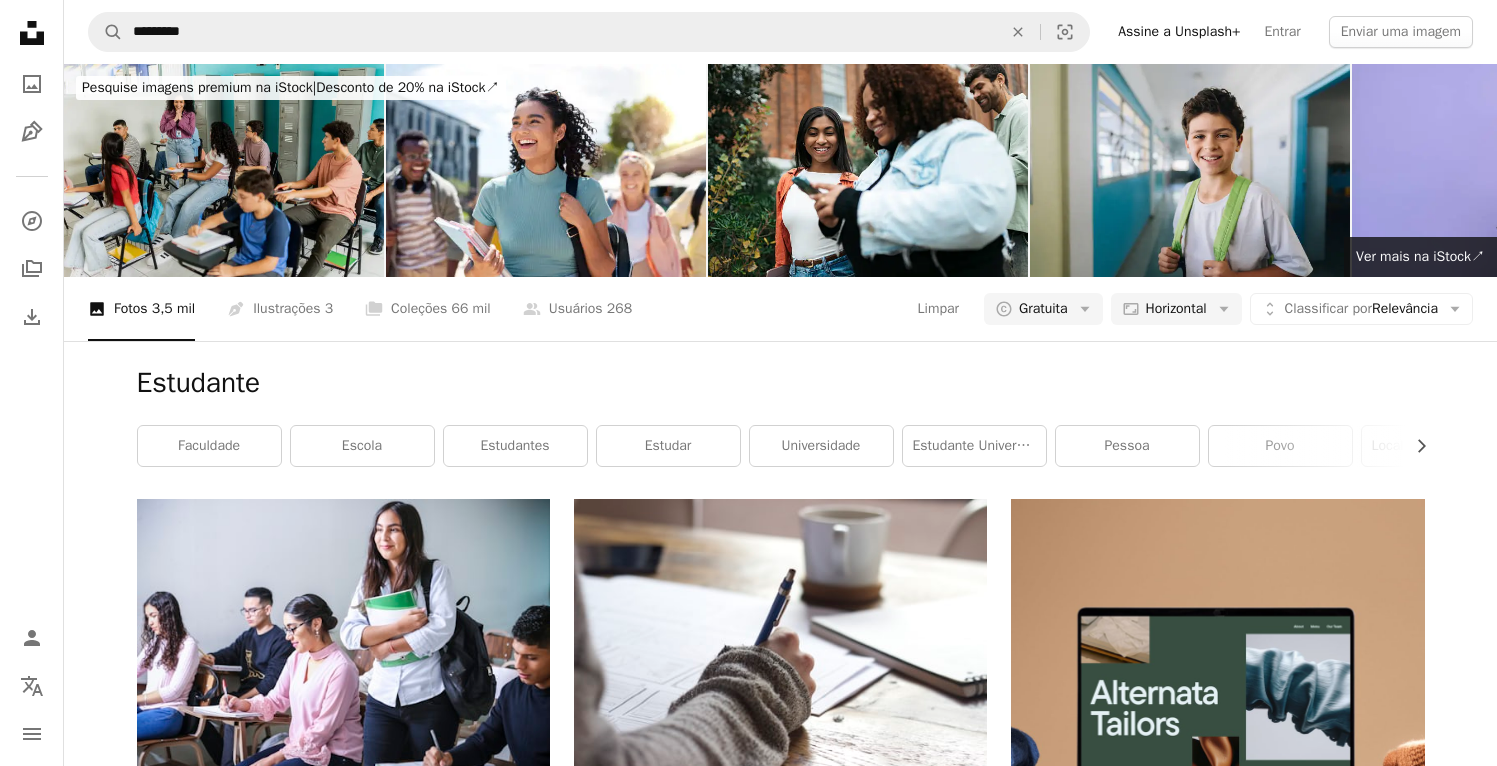 click at bounding box center [1217, 1772] 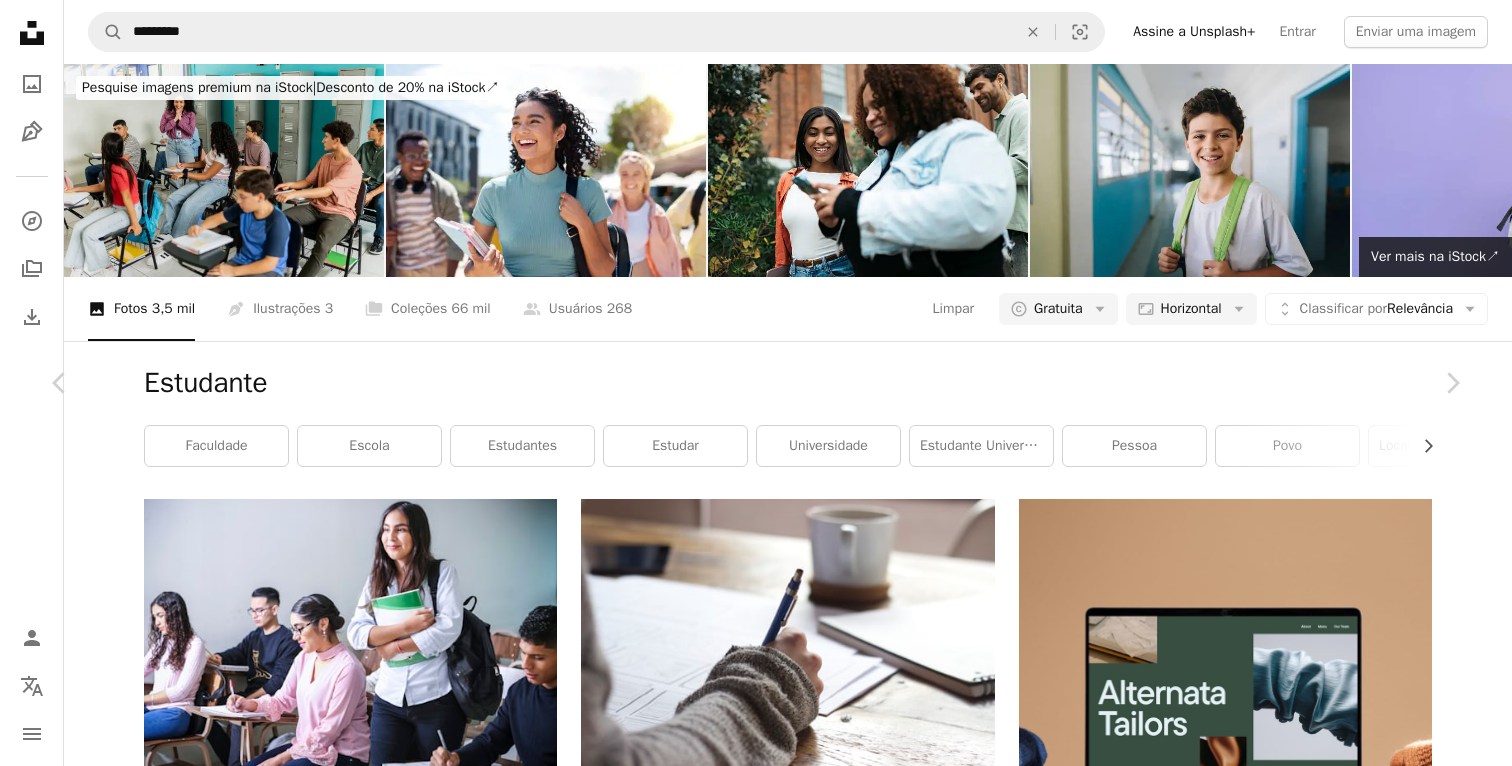 scroll, scrollTop: 881, scrollLeft: 0, axis: vertical 